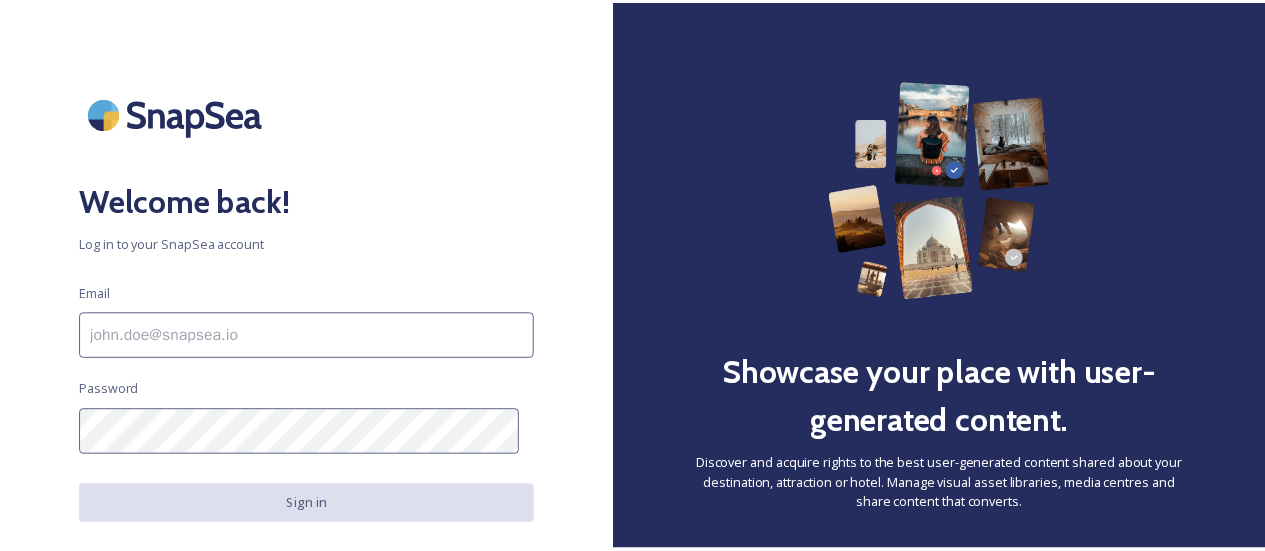 scroll, scrollTop: 0, scrollLeft: 0, axis: both 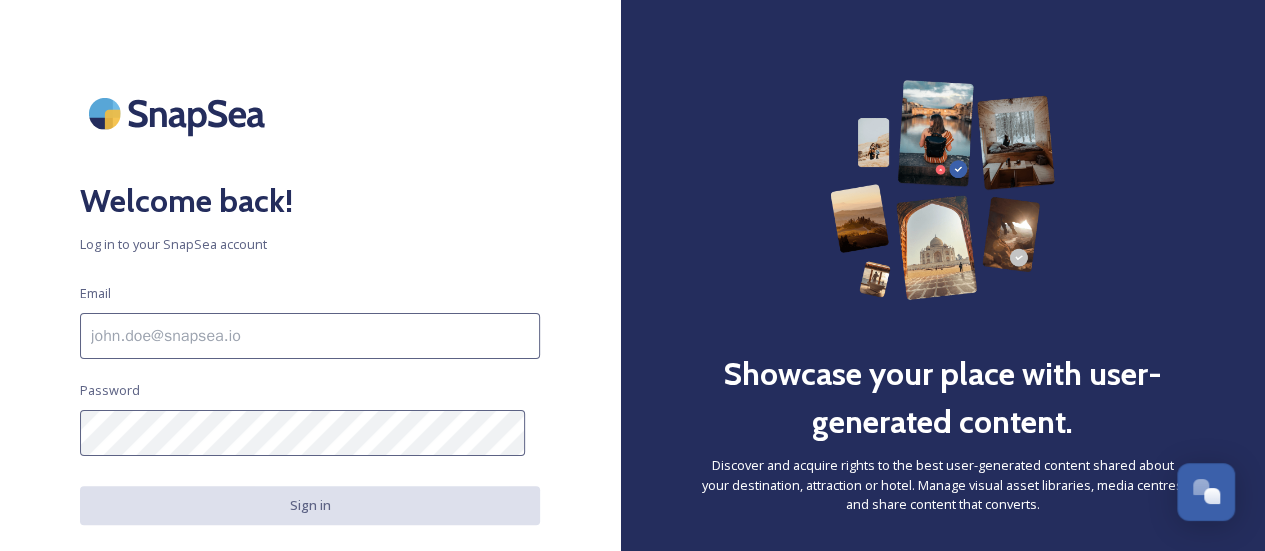 click at bounding box center [310, 336] 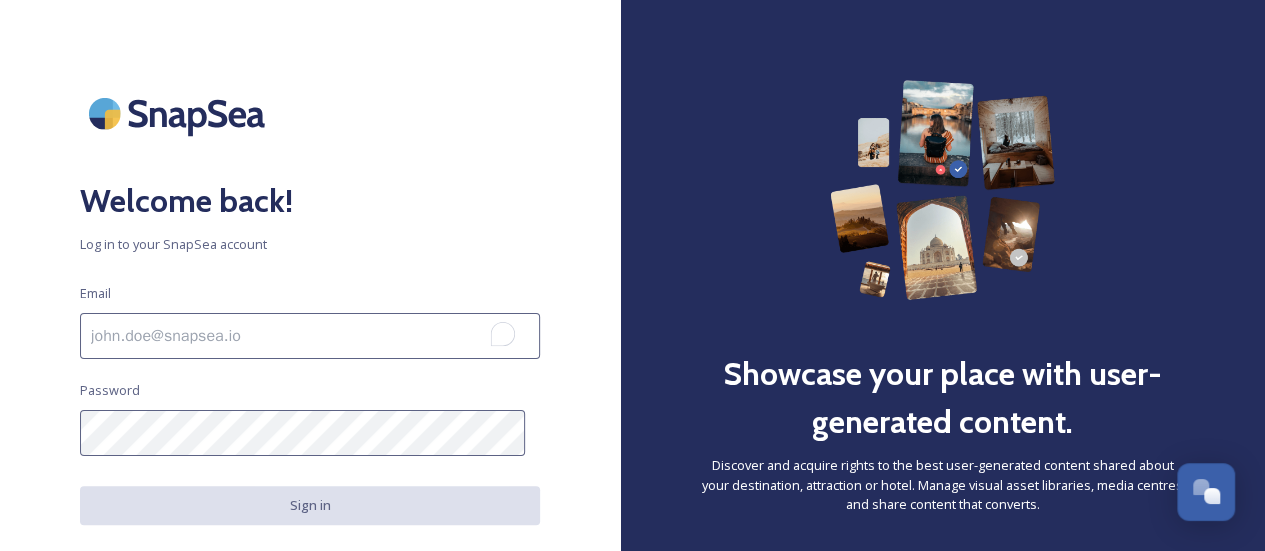 click at bounding box center (310, 336) 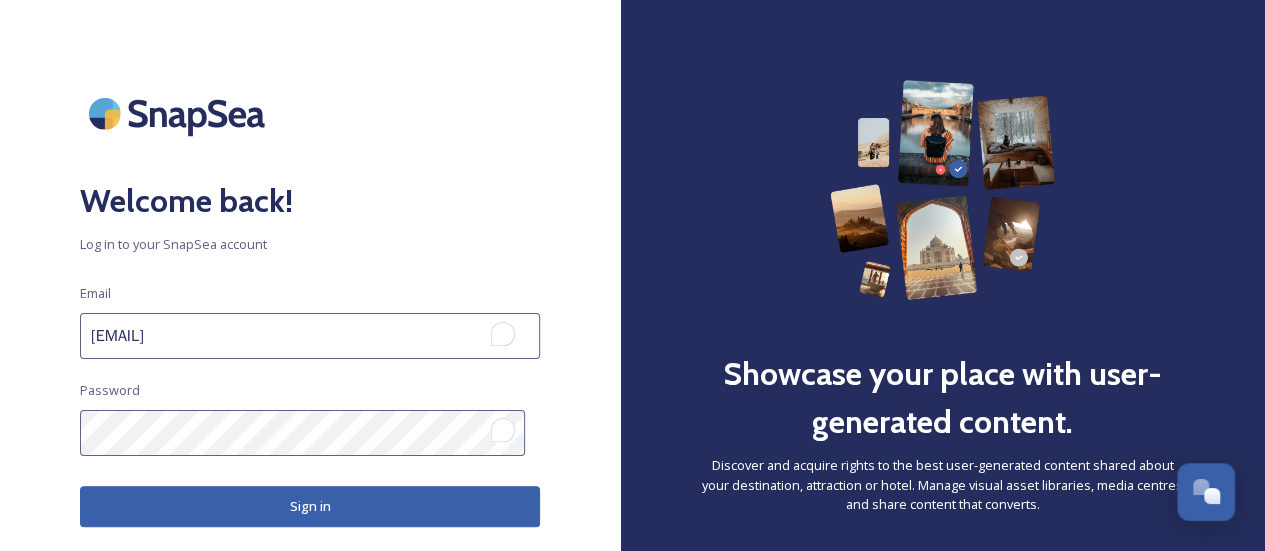 click on "Sign in" at bounding box center (310, 506) 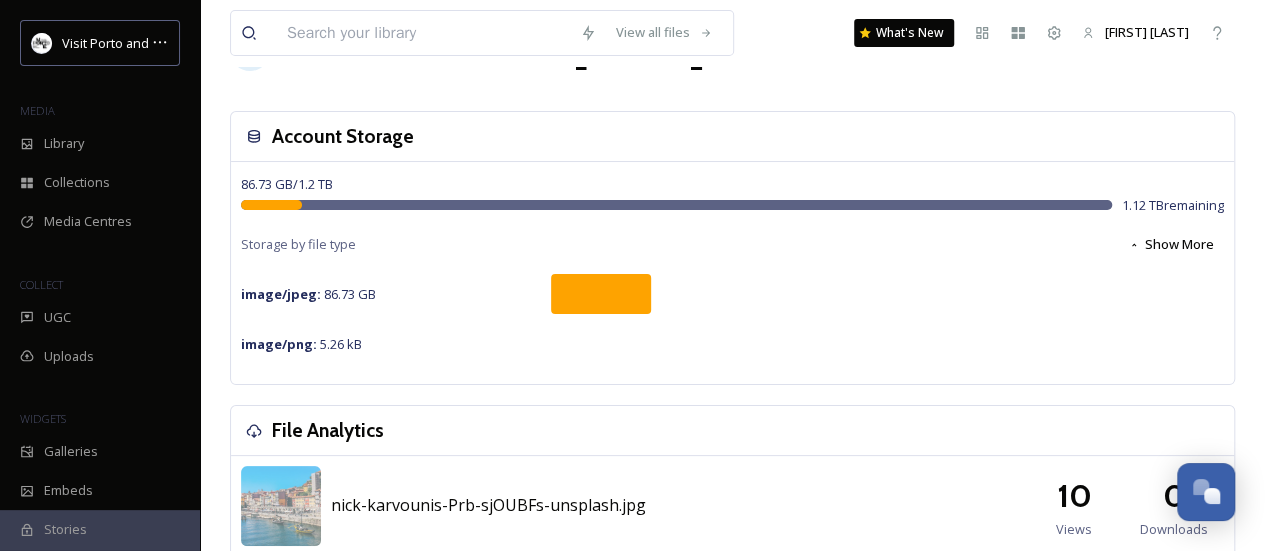 scroll, scrollTop: 0, scrollLeft: 0, axis: both 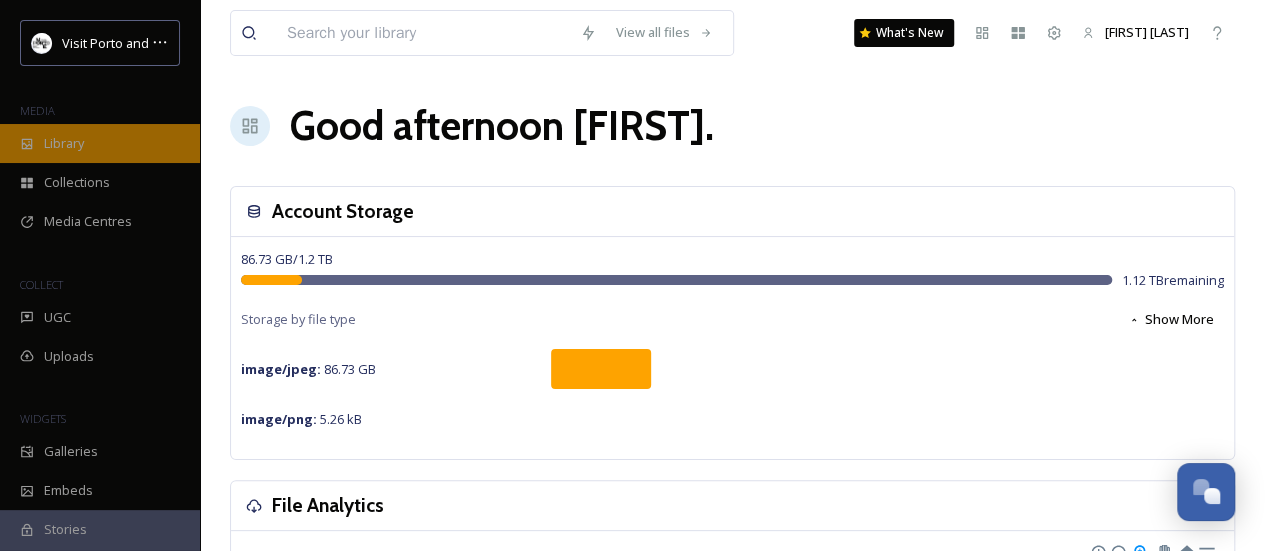click on "Library" at bounding box center (100, 143) 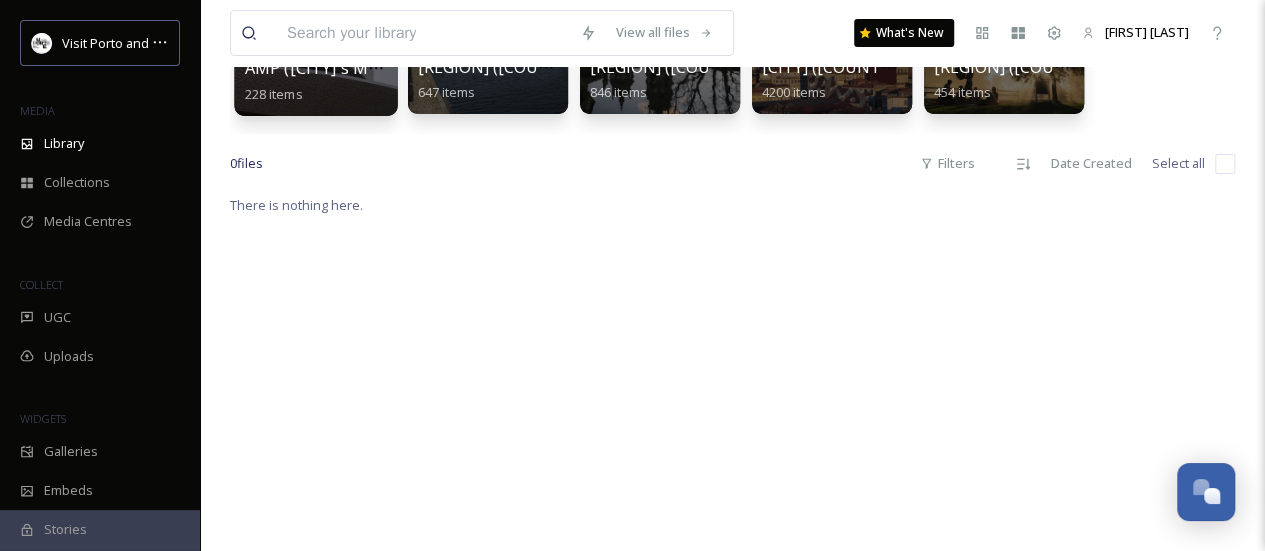 scroll, scrollTop: 0, scrollLeft: 0, axis: both 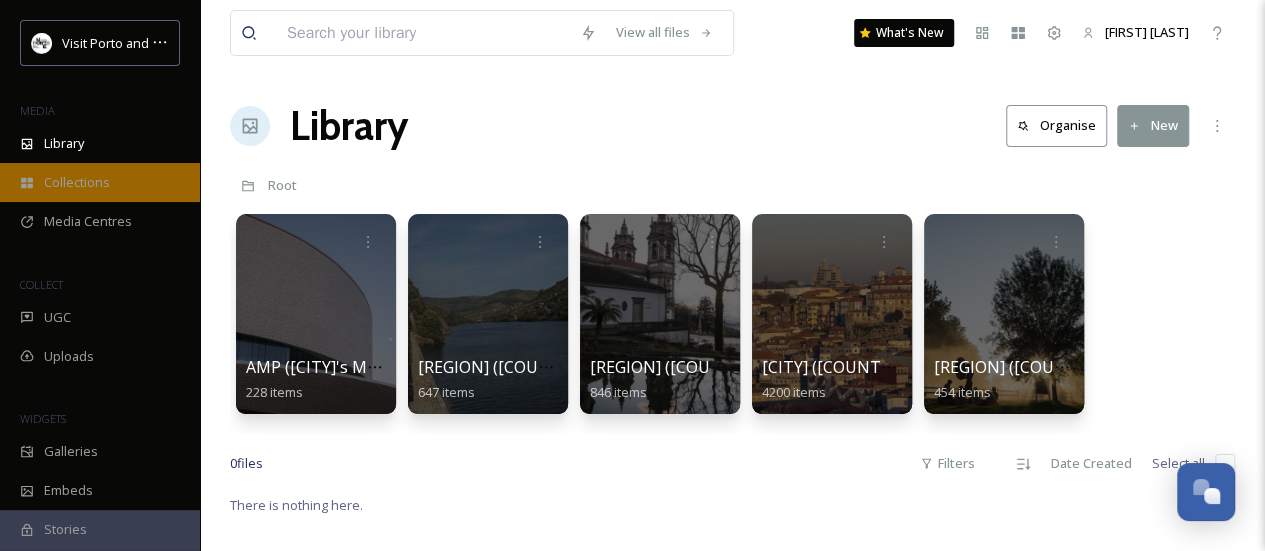 click on "Collections" at bounding box center [77, 182] 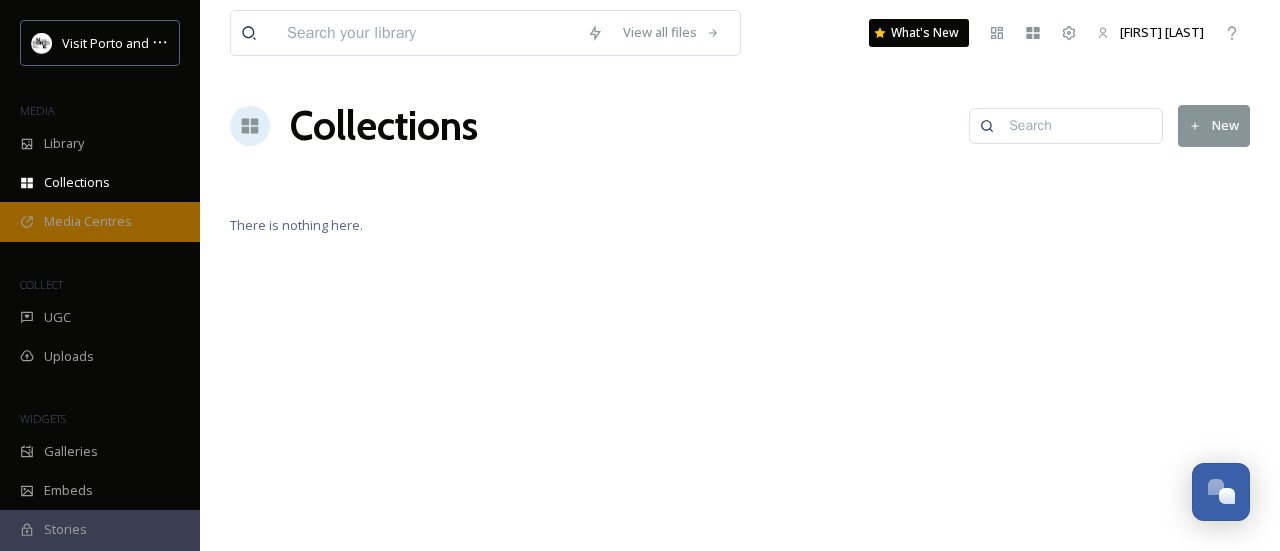 click on "Media Centres" at bounding box center [100, 221] 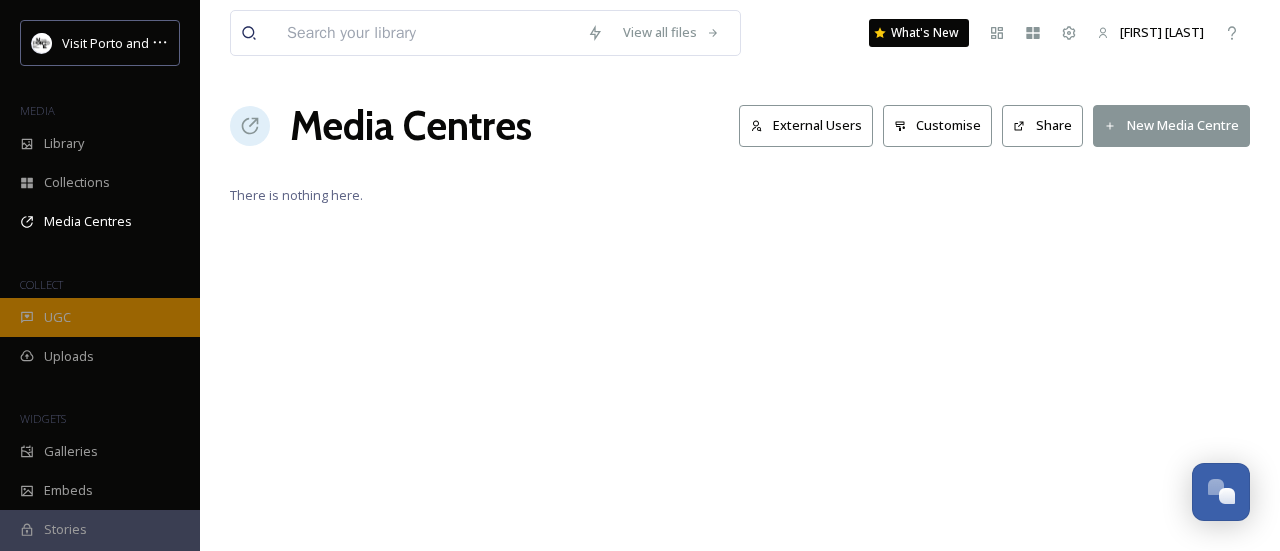 click on "UGC" at bounding box center [100, 317] 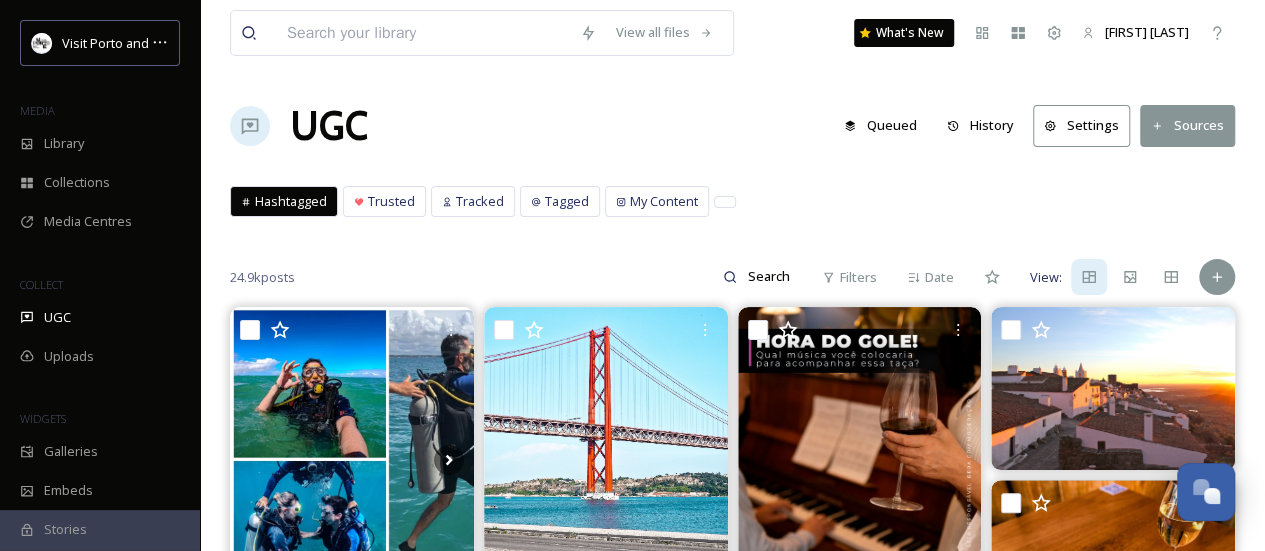 scroll, scrollTop: 100, scrollLeft: 0, axis: vertical 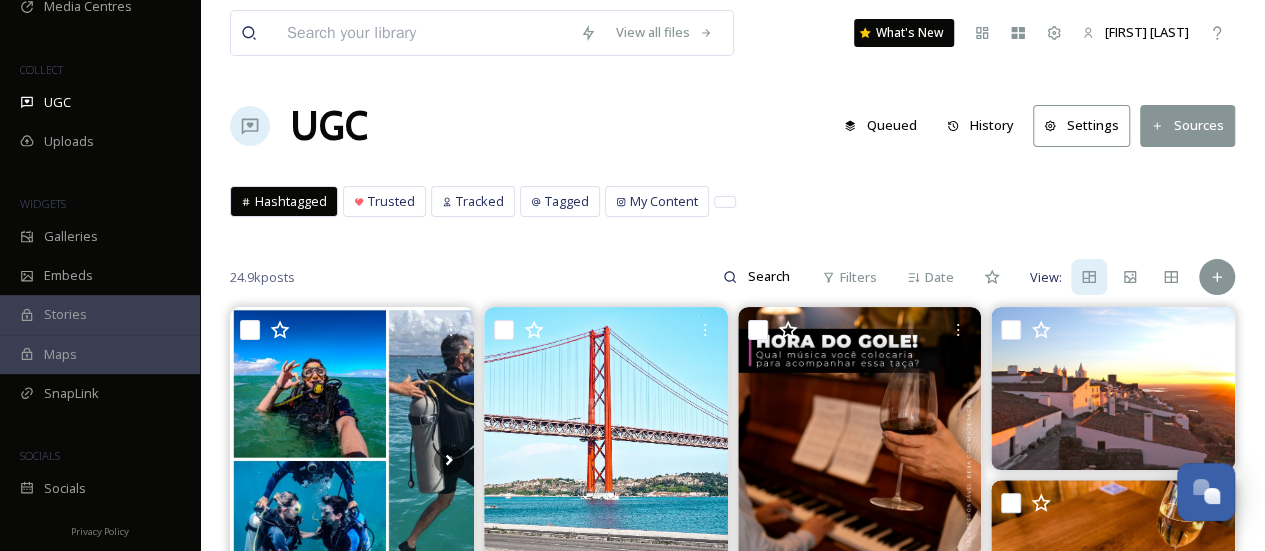 click on "Settings" at bounding box center [1081, 125] 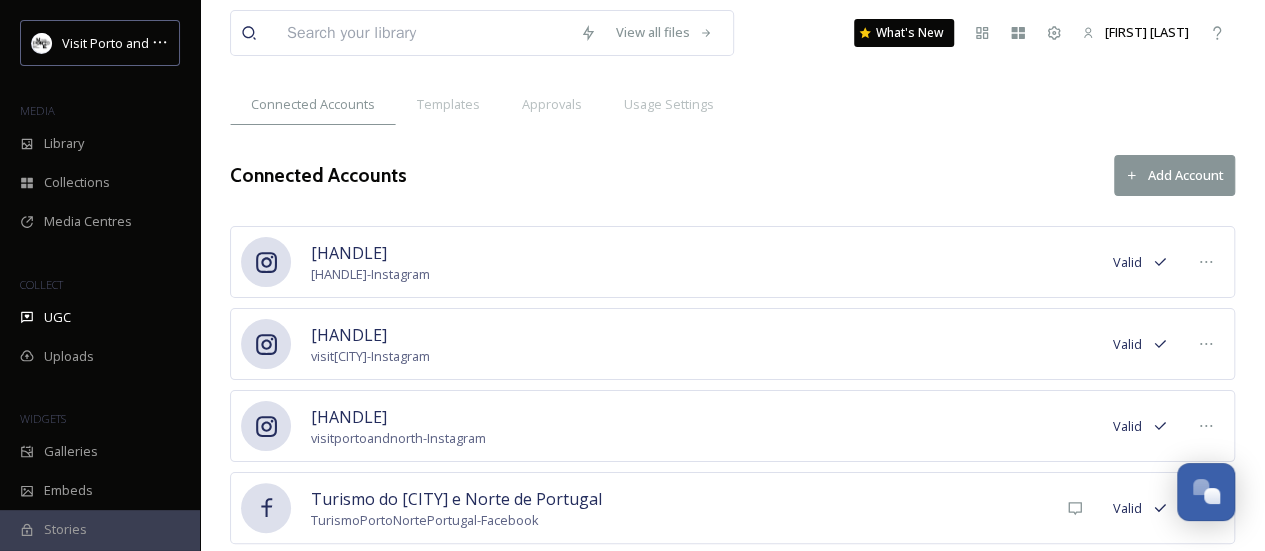 scroll, scrollTop: 0, scrollLeft: 0, axis: both 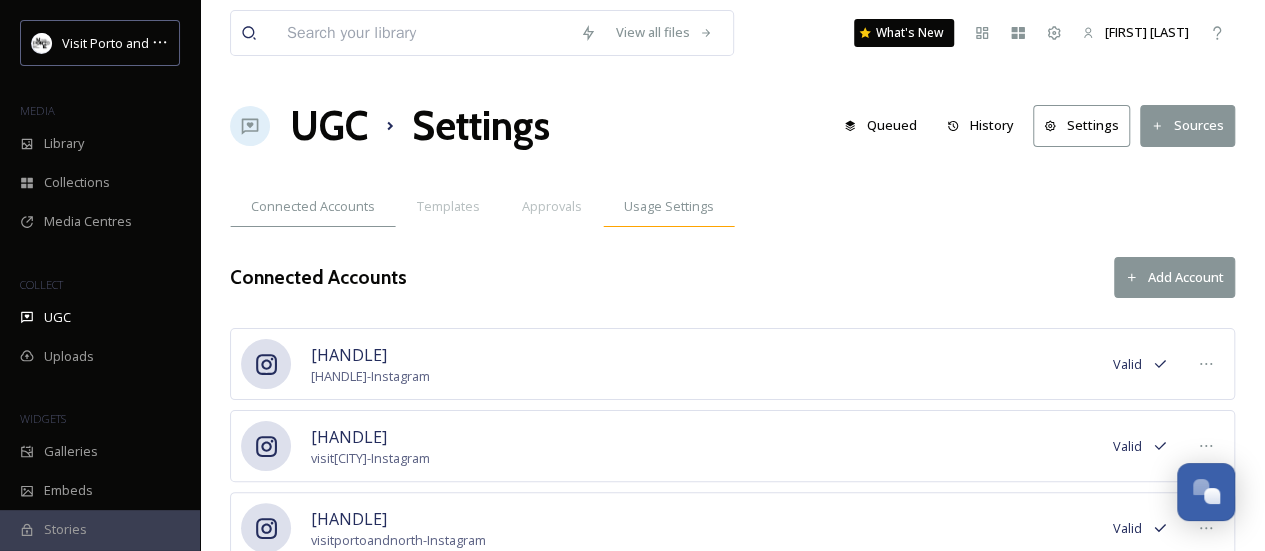 click on "Usage Settings" at bounding box center (669, 206) 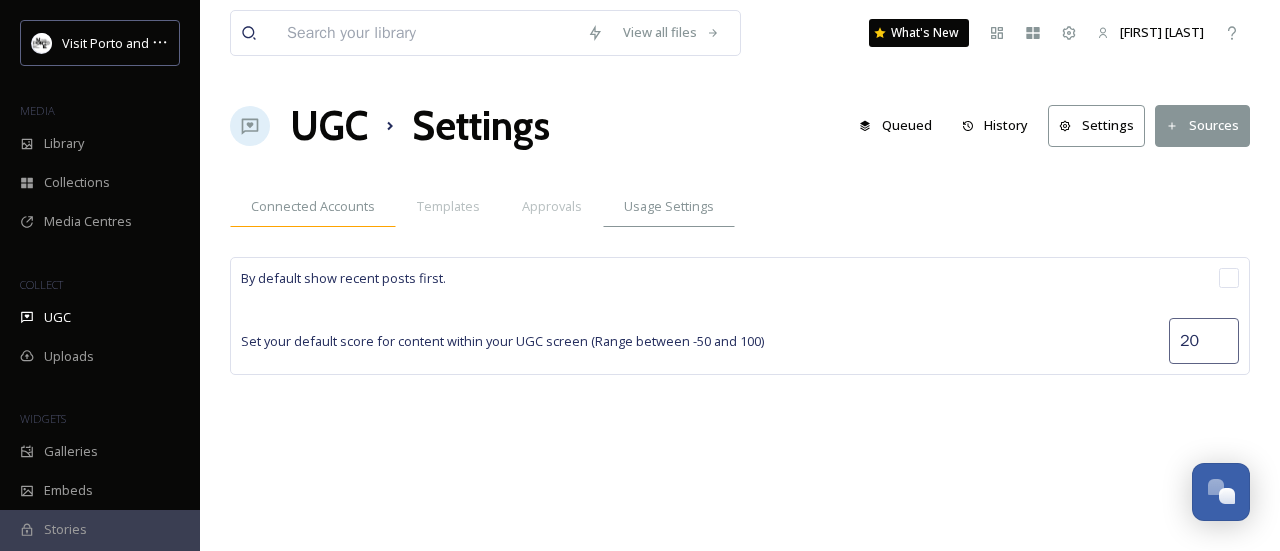 click on "Connected Accounts" at bounding box center (313, 206) 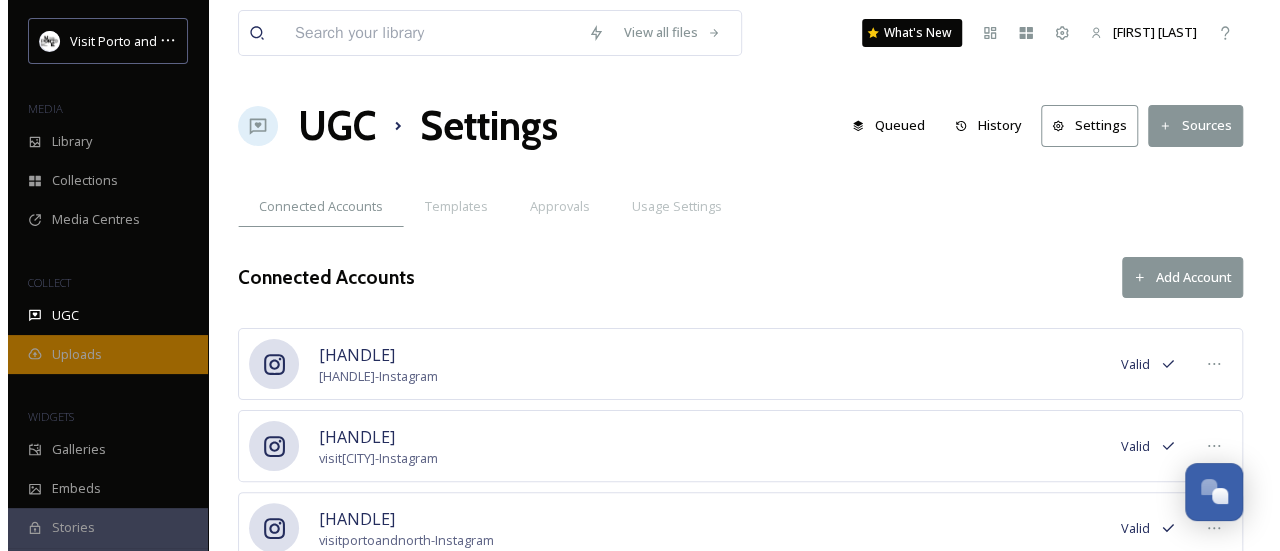 scroll, scrollTop: 0, scrollLeft: 0, axis: both 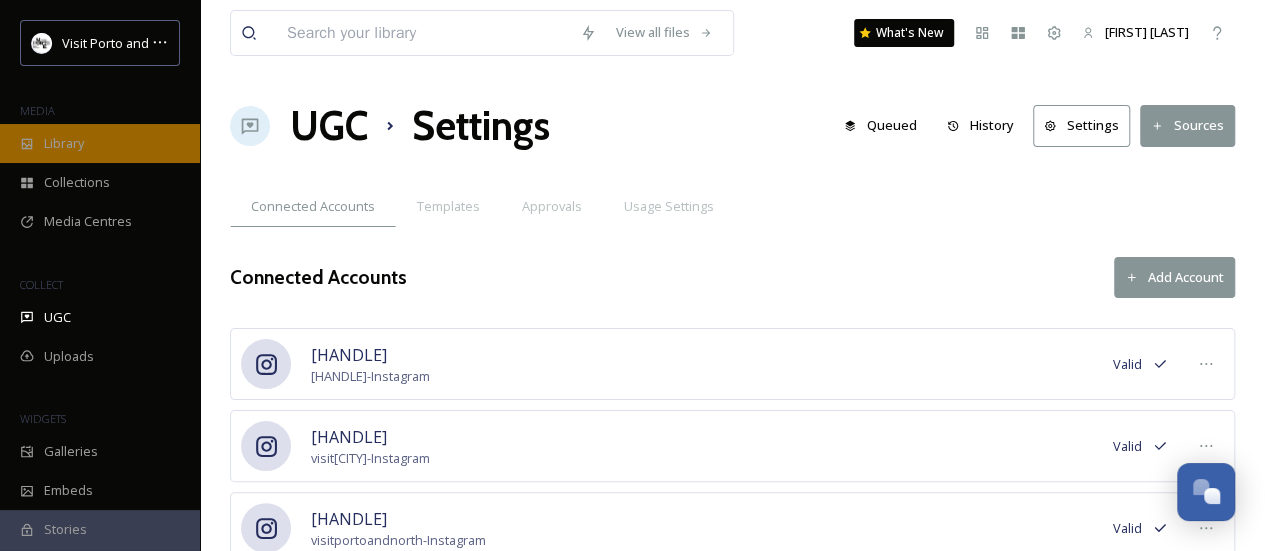 click on "Library" at bounding box center (64, 143) 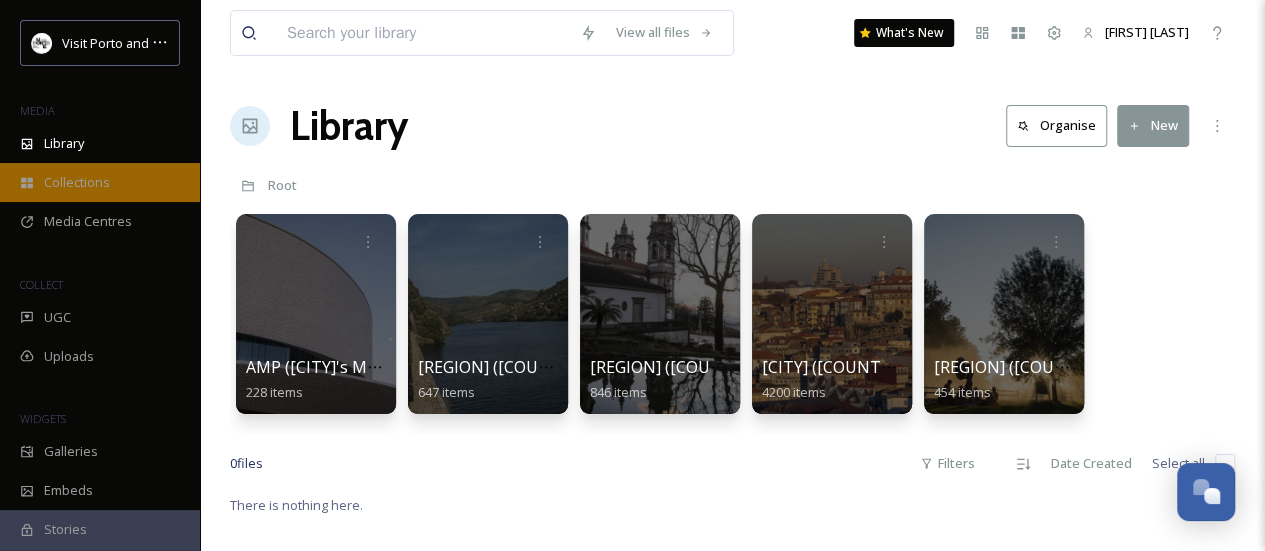 click on "Collections" at bounding box center (100, 182) 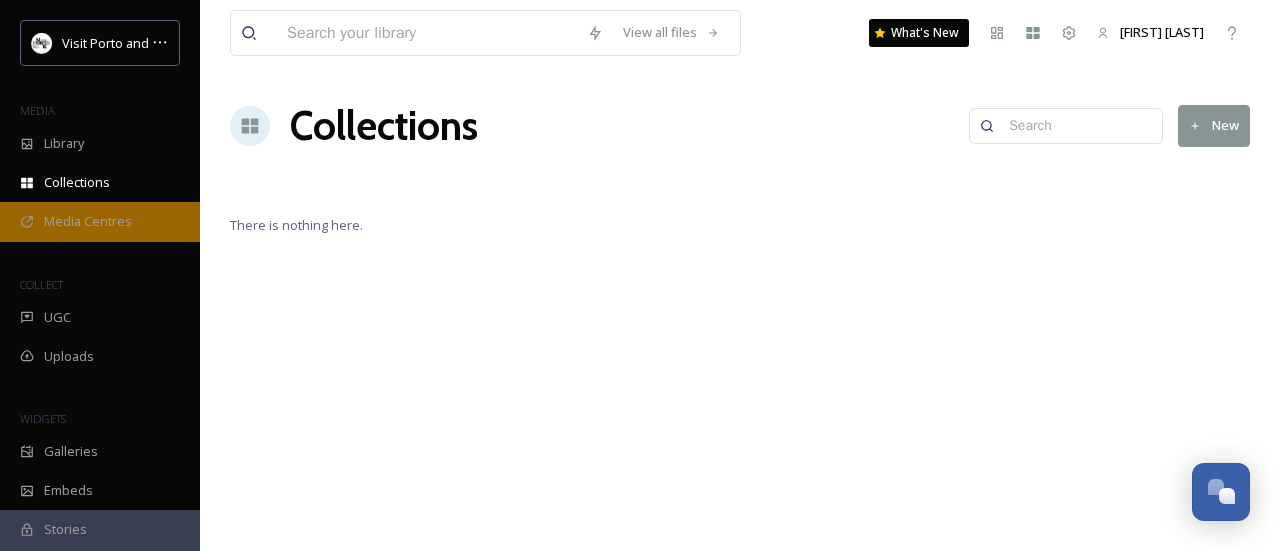 click on "Media Centres" at bounding box center [88, 221] 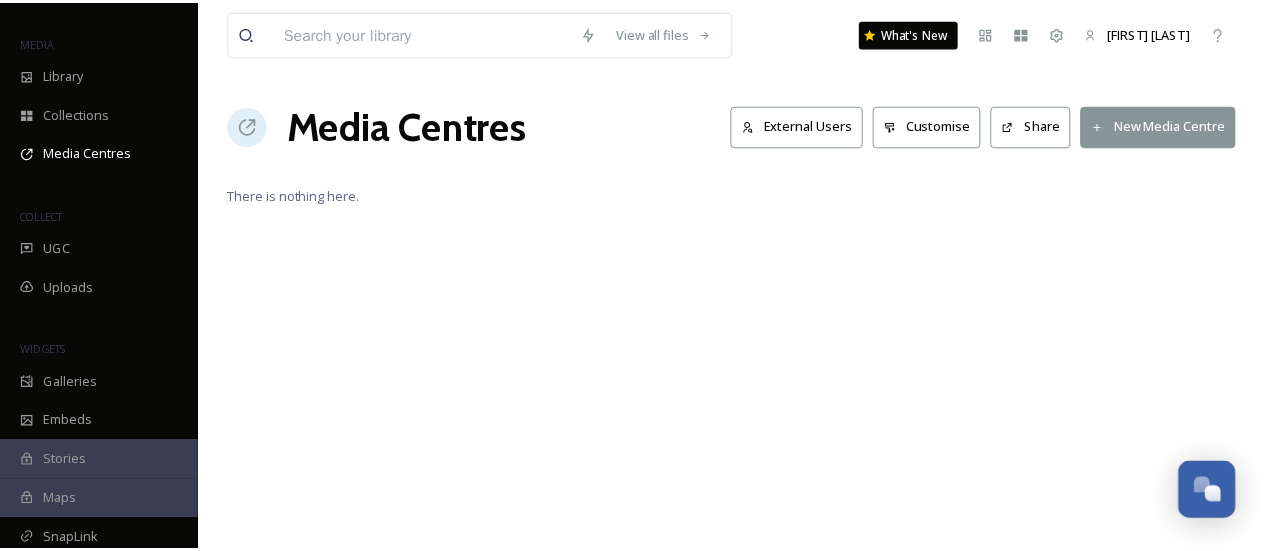 scroll, scrollTop: 100, scrollLeft: 0, axis: vertical 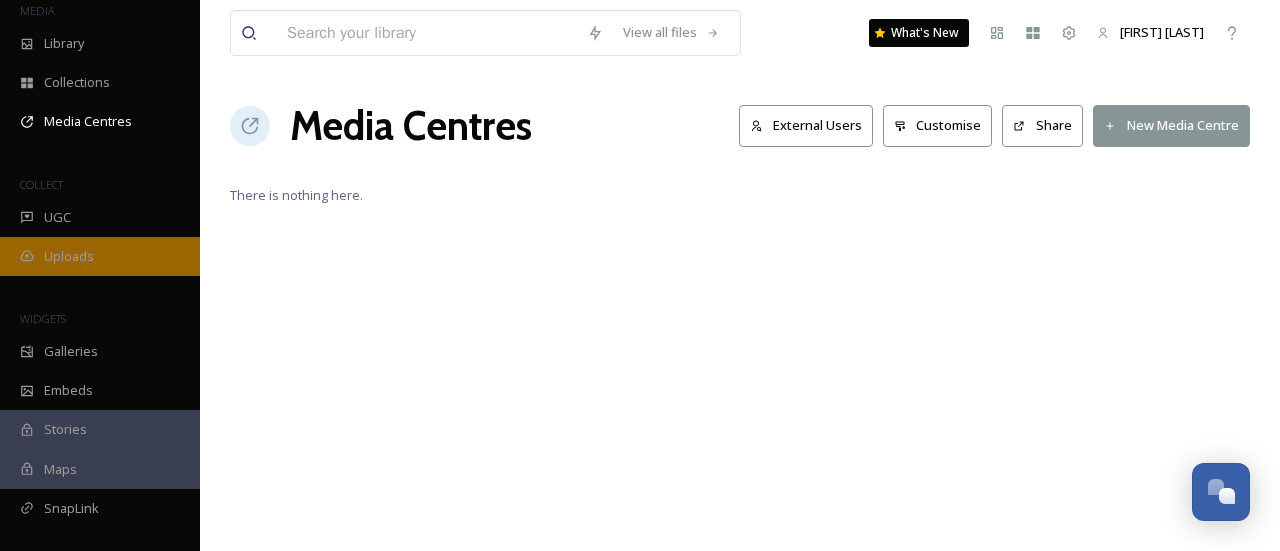 click on "Uploads" at bounding box center (100, 256) 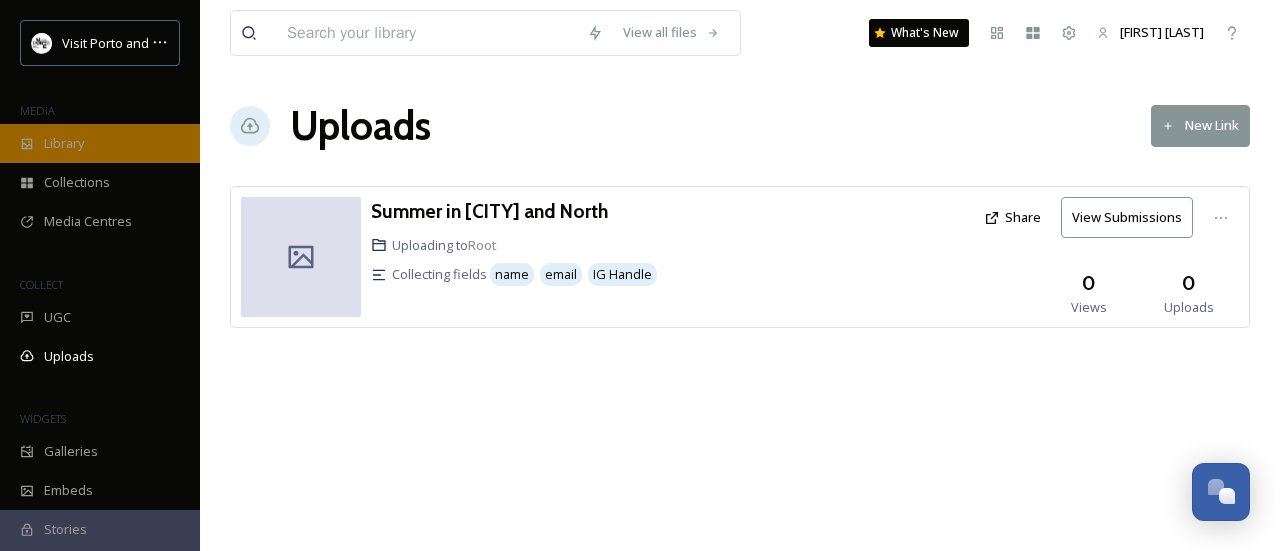 click on "Library" at bounding box center (100, 143) 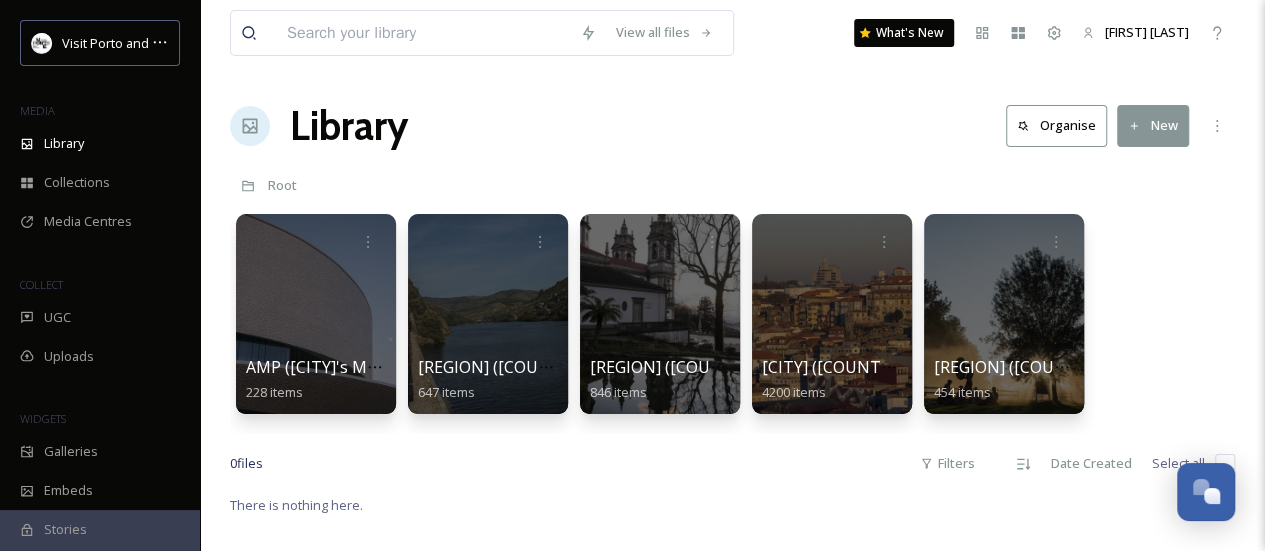 click on "Organise" at bounding box center (1056, 125) 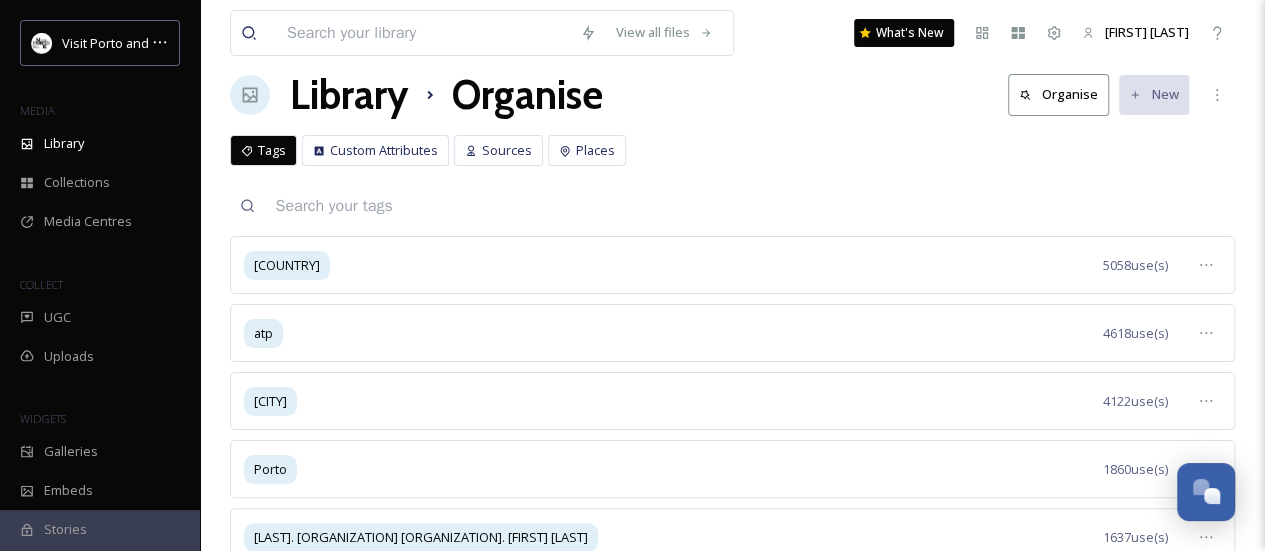 scroll, scrollTop: 0, scrollLeft: 0, axis: both 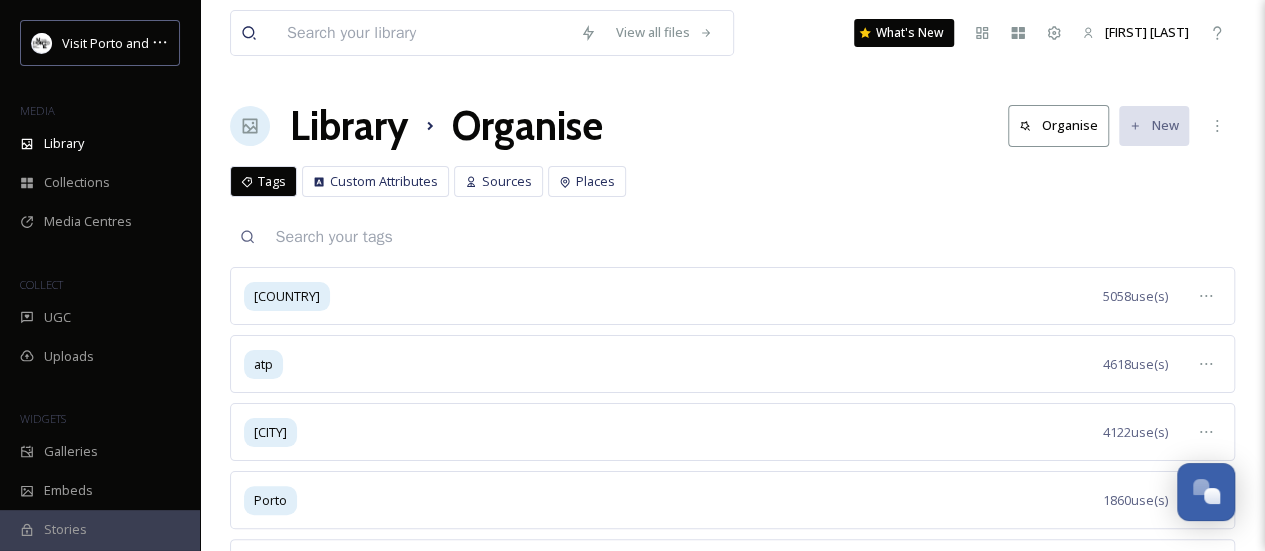 click on "Library" at bounding box center [349, 126] 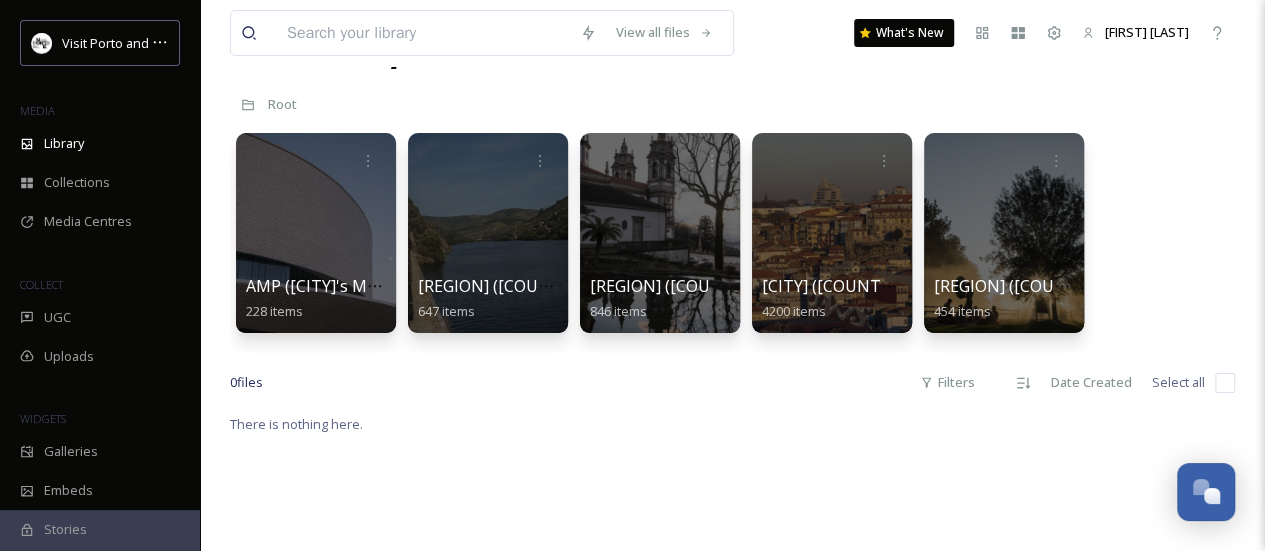 scroll, scrollTop: 100, scrollLeft: 0, axis: vertical 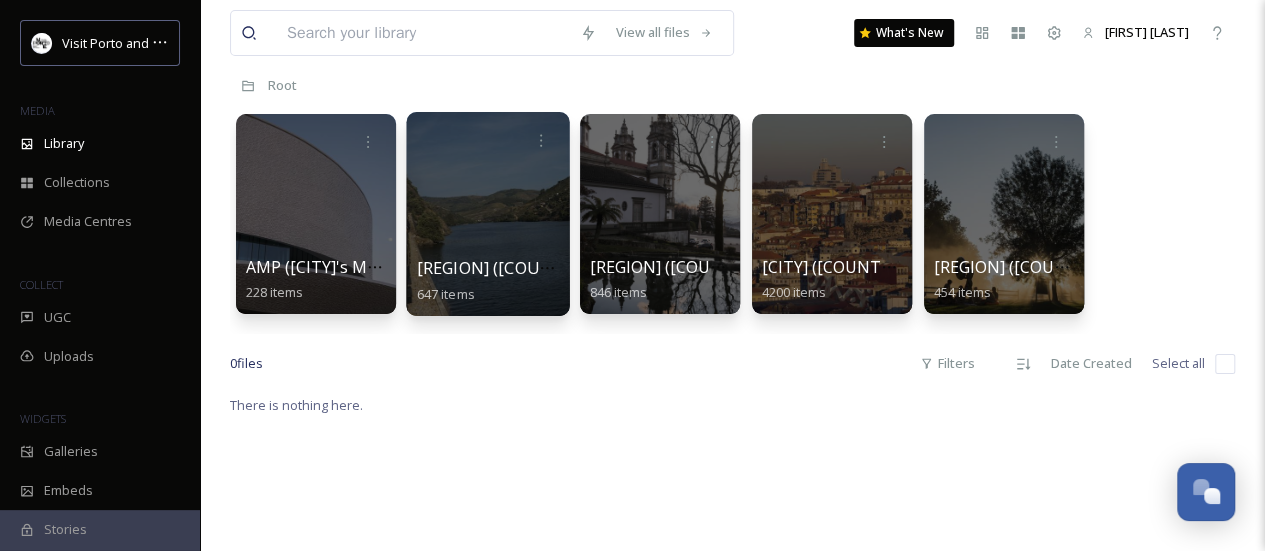 click at bounding box center (487, 214) 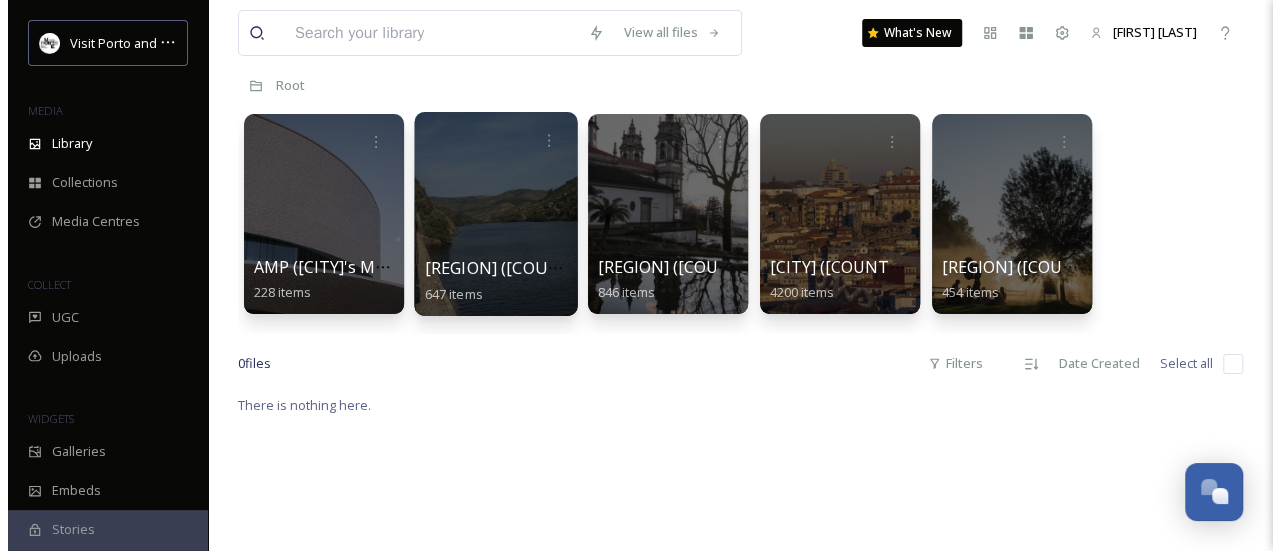 scroll, scrollTop: 0, scrollLeft: 0, axis: both 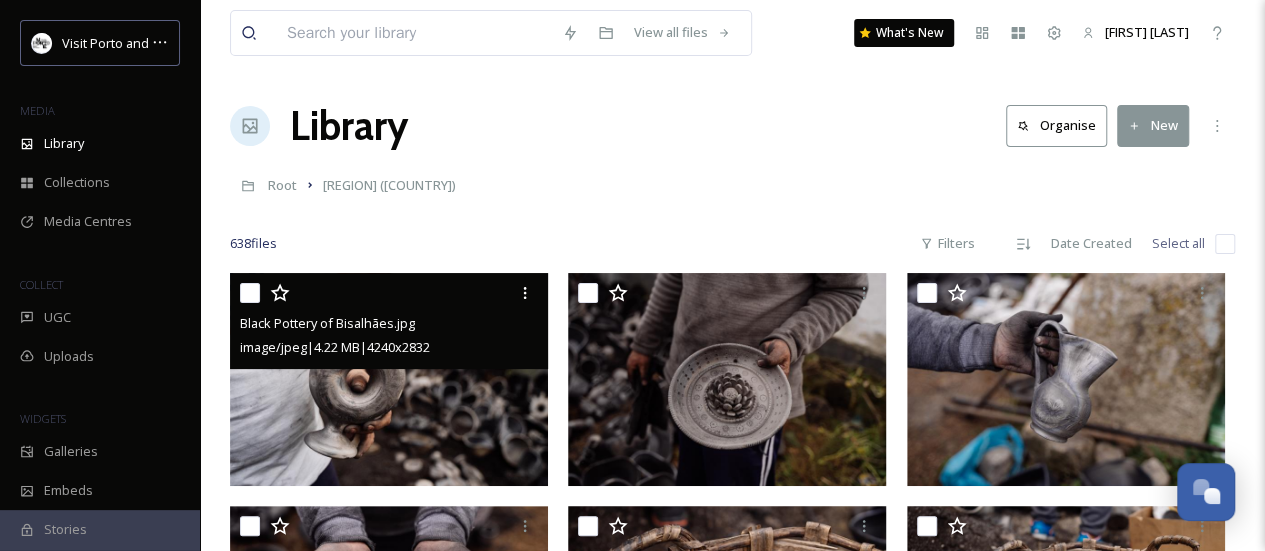 click at bounding box center [389, 379] 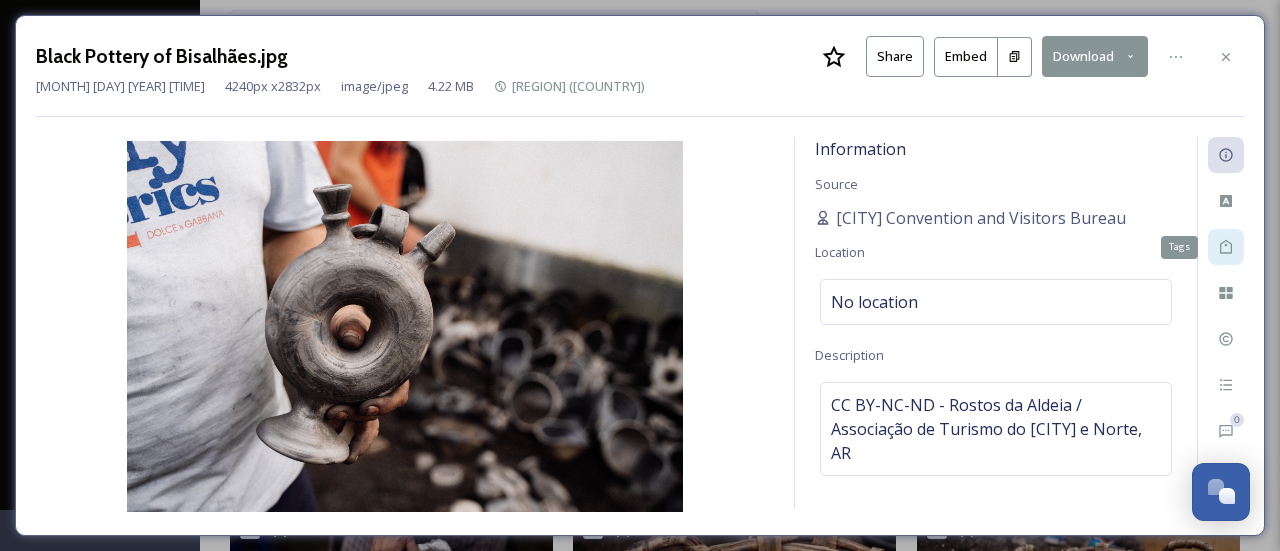 click 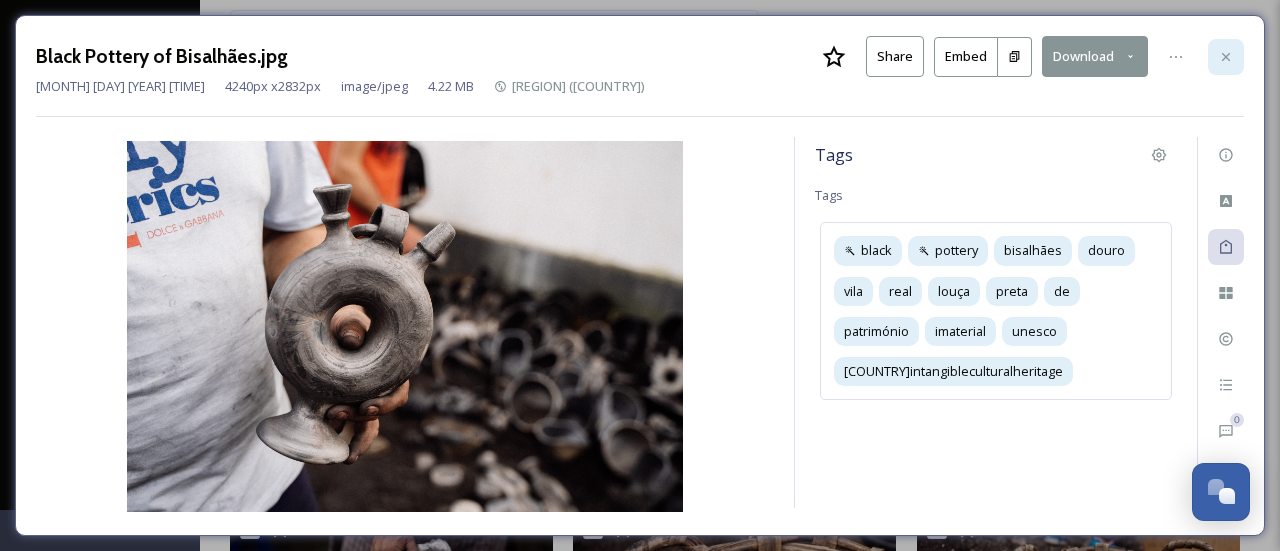 click 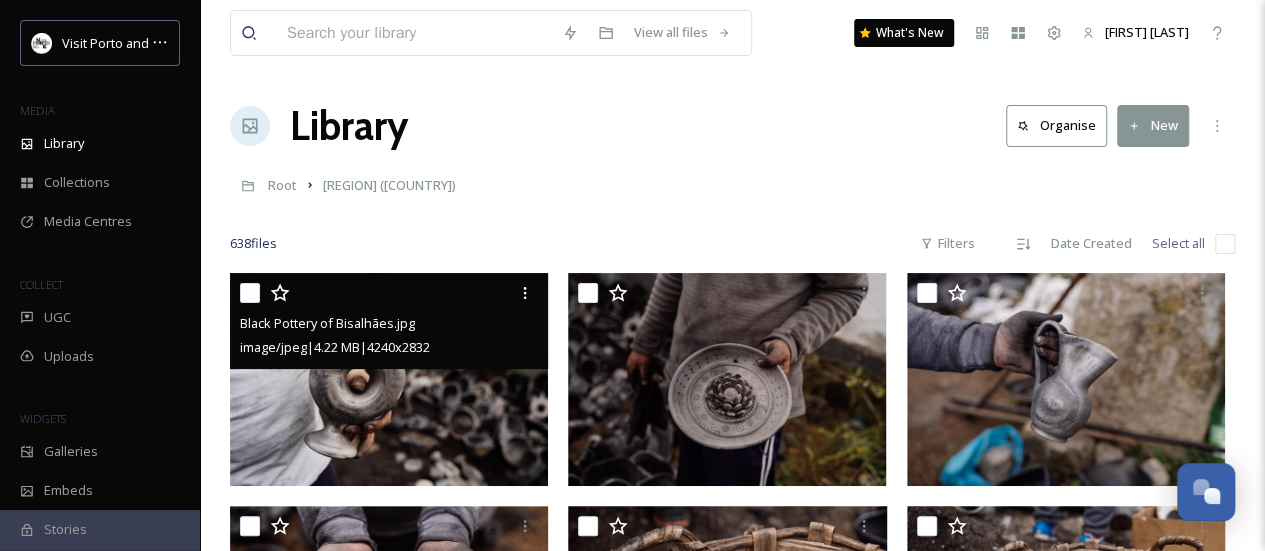 click on "image/jpeg  |  4.22 MB  |  4240  x  2832" at bounding box center (391, 347) 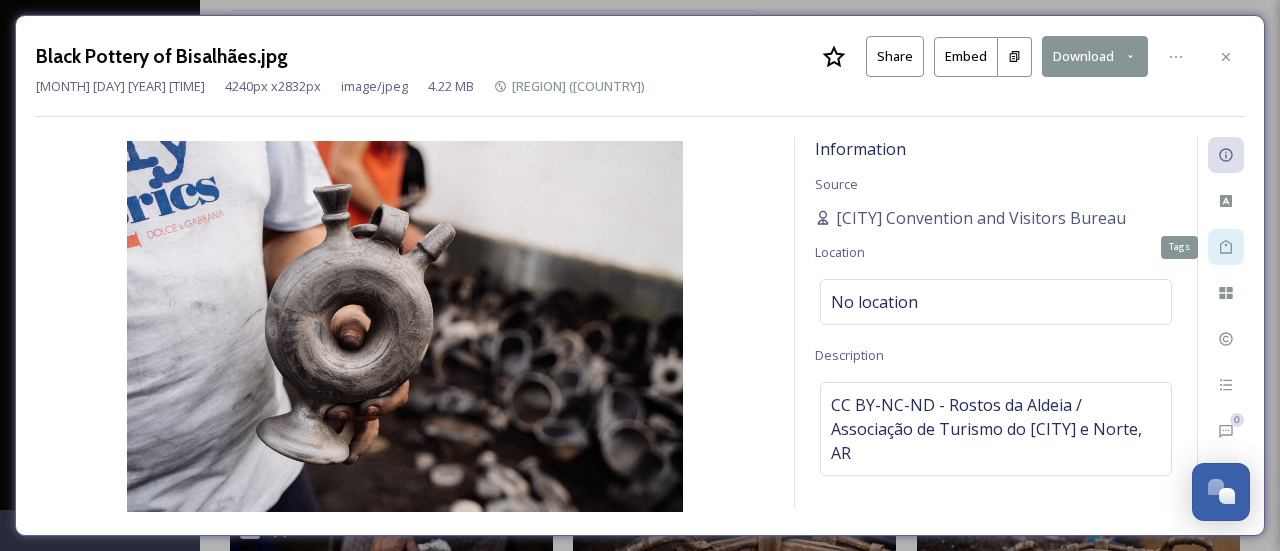 click 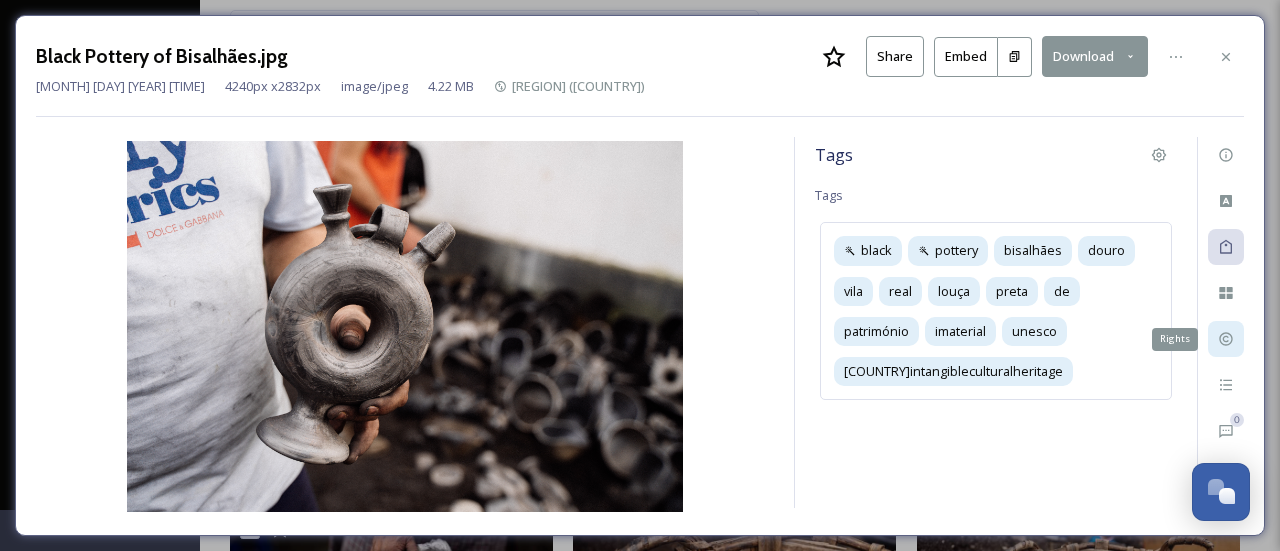 click 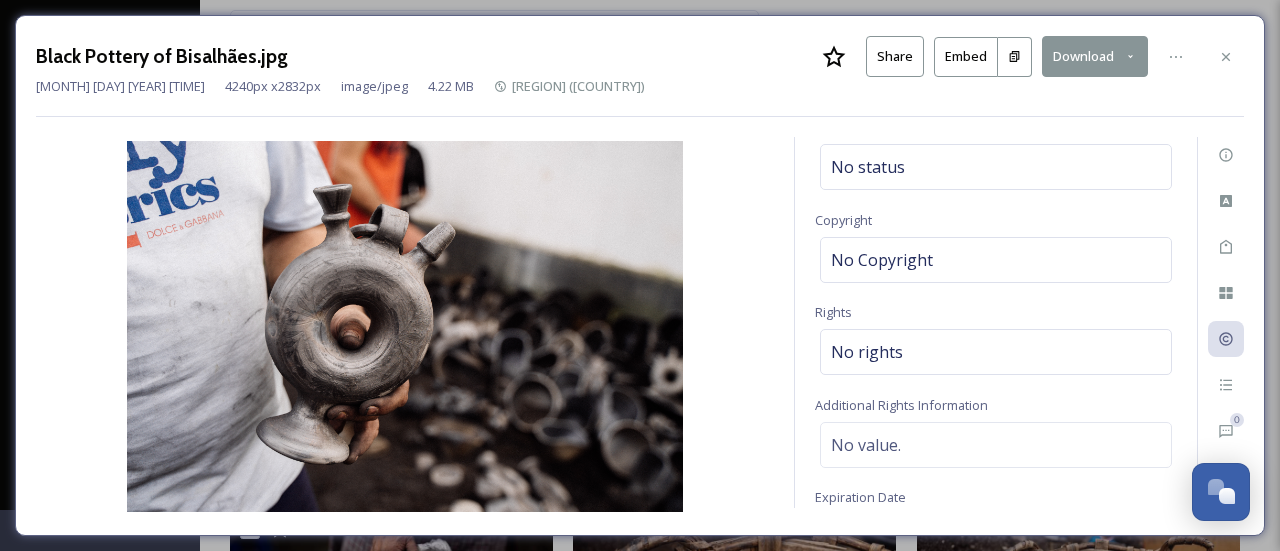 scroll, scrollTop: 36, scrollLeft: 0, axis: vertical 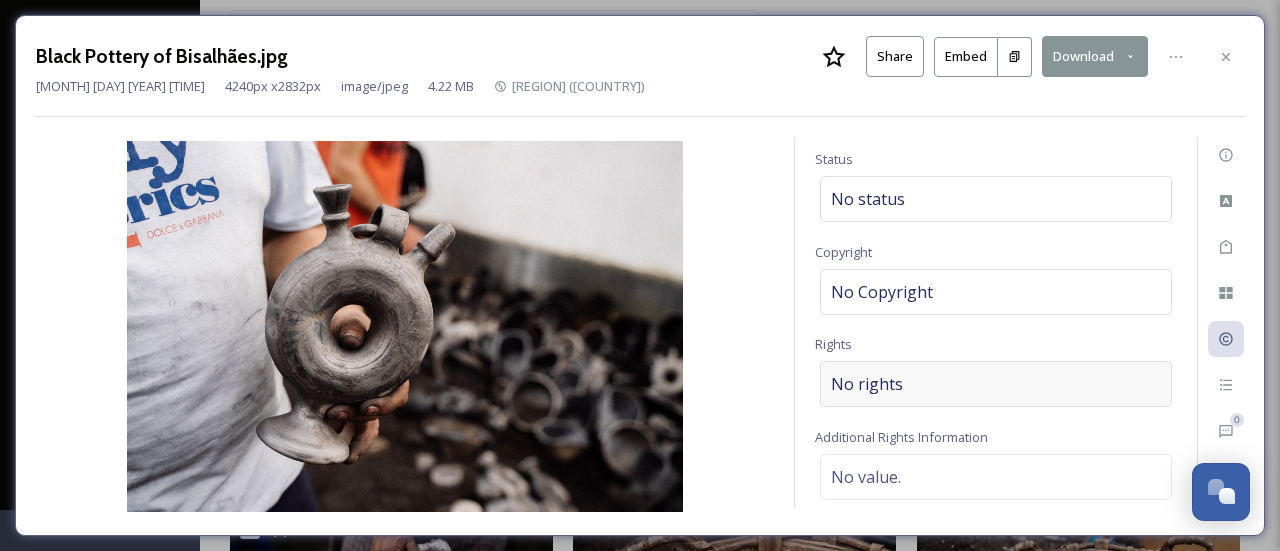 click on "No rights" at bounding box center (996, 384) 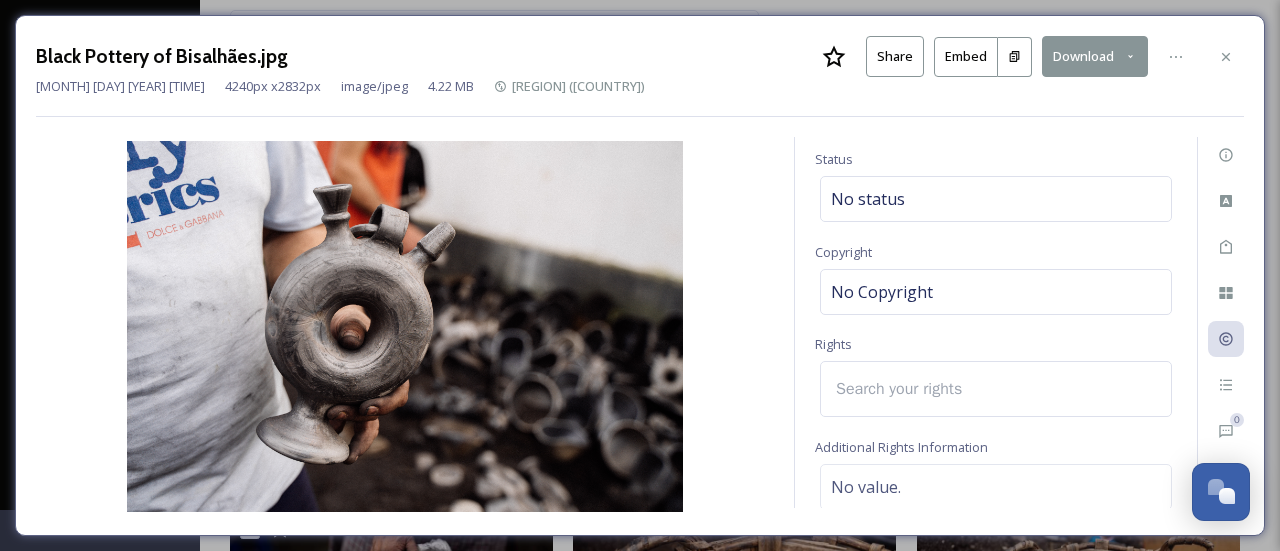 click at bounding box center (912, 389) 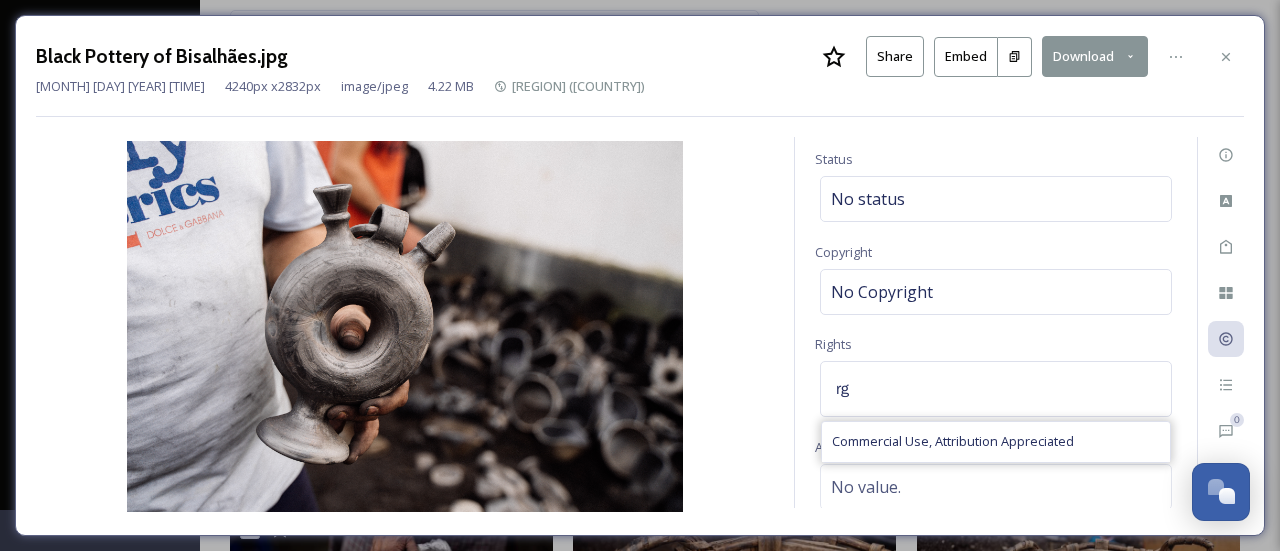 type on "r" 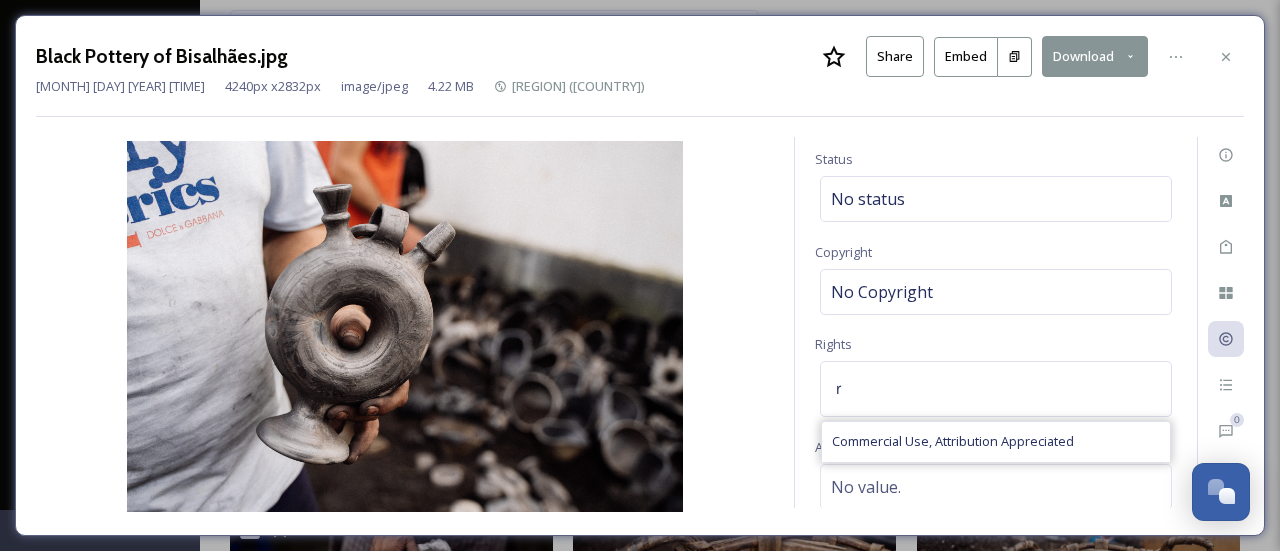 type 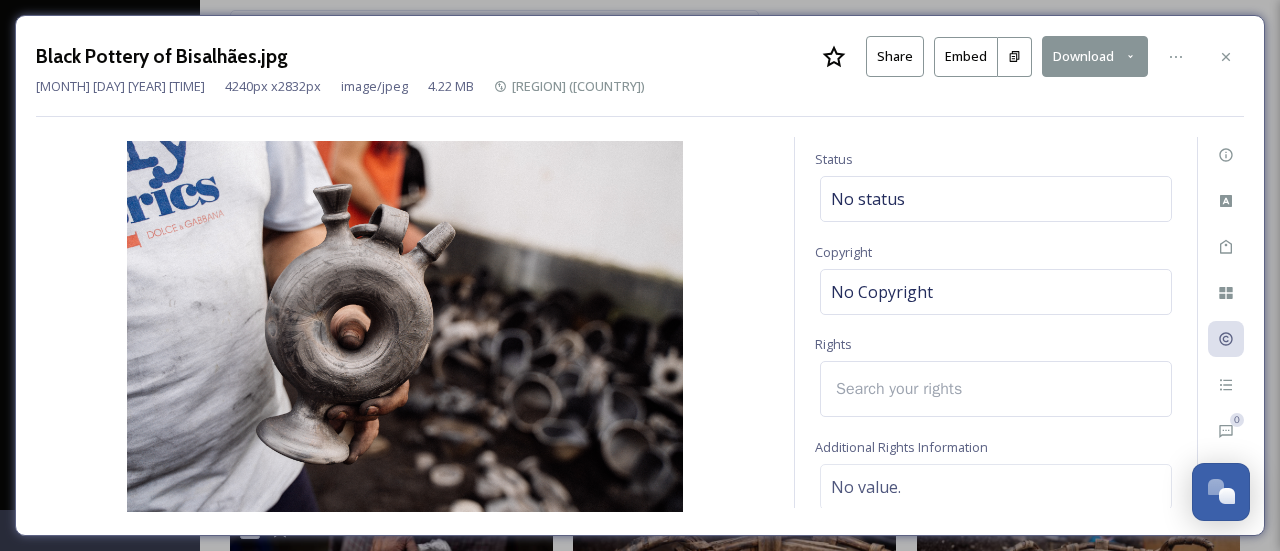 click on "Rights Status No status Copyright No Copyright Rights Additional Rights Information No value. Expiration Date No expiration date Sharing Status Sharing Enabled Add watermark 0 0" at bounding box center (640, 326) 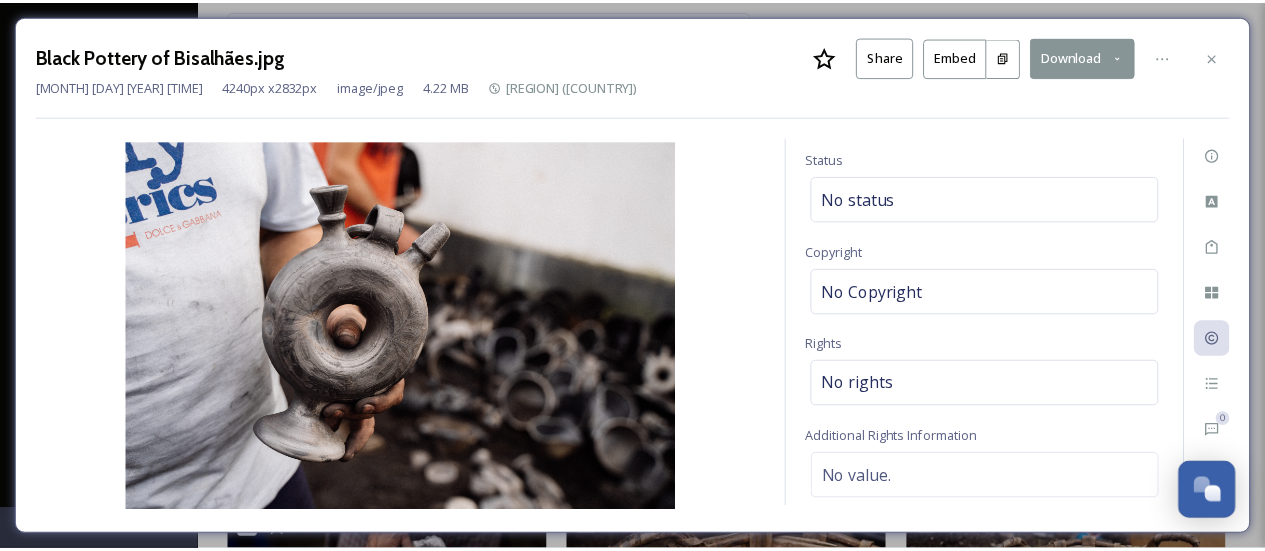 scroll, scrollTop: 0, scrollLeft: 0, axis: both 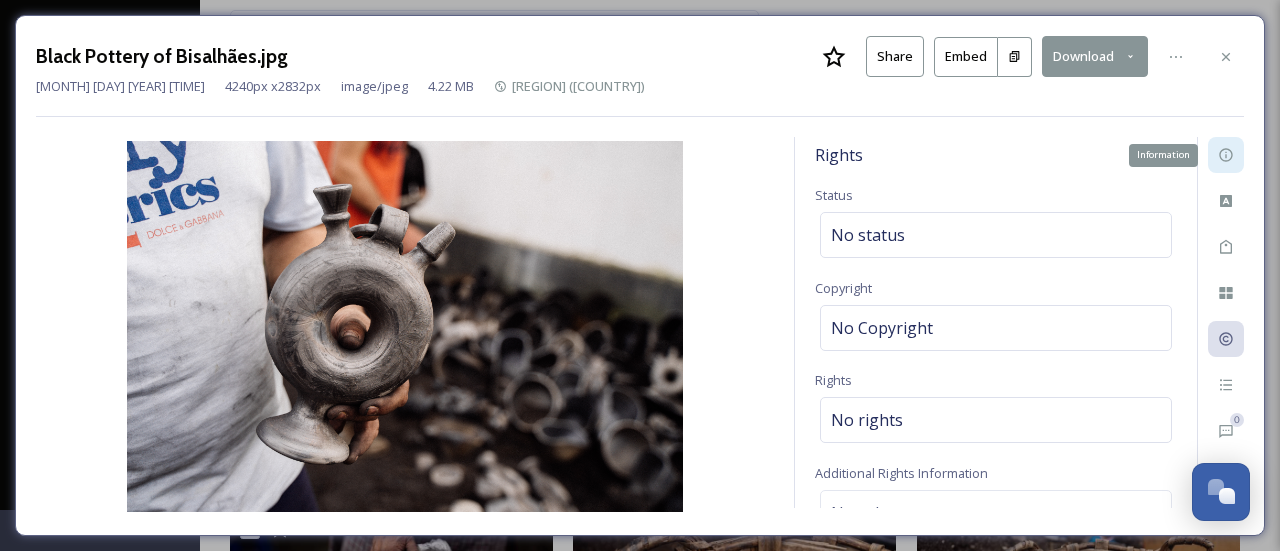 click 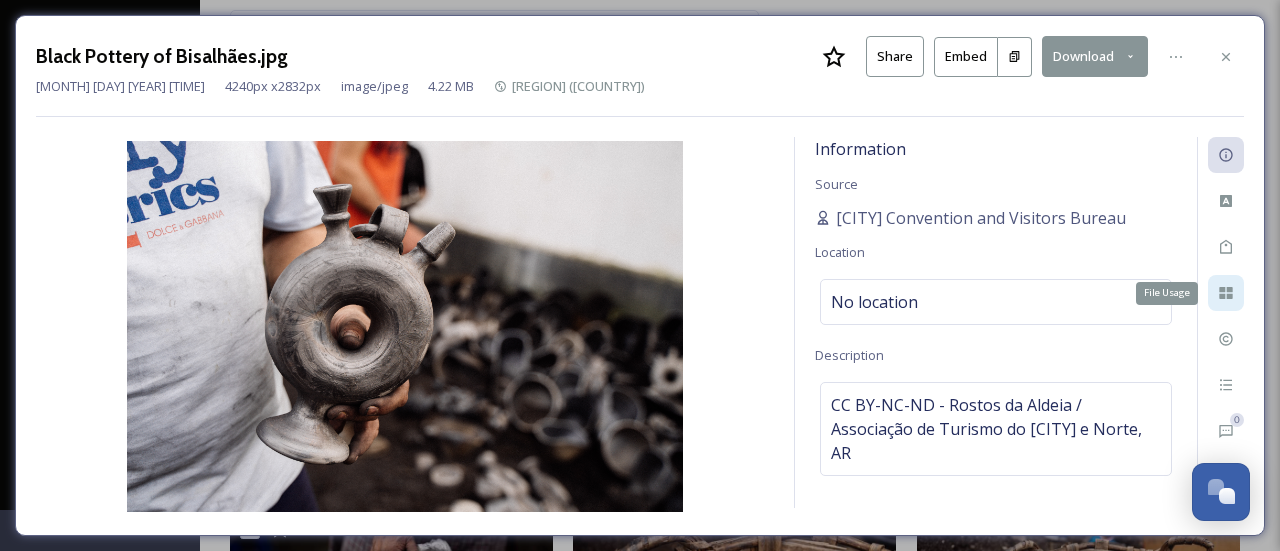 click 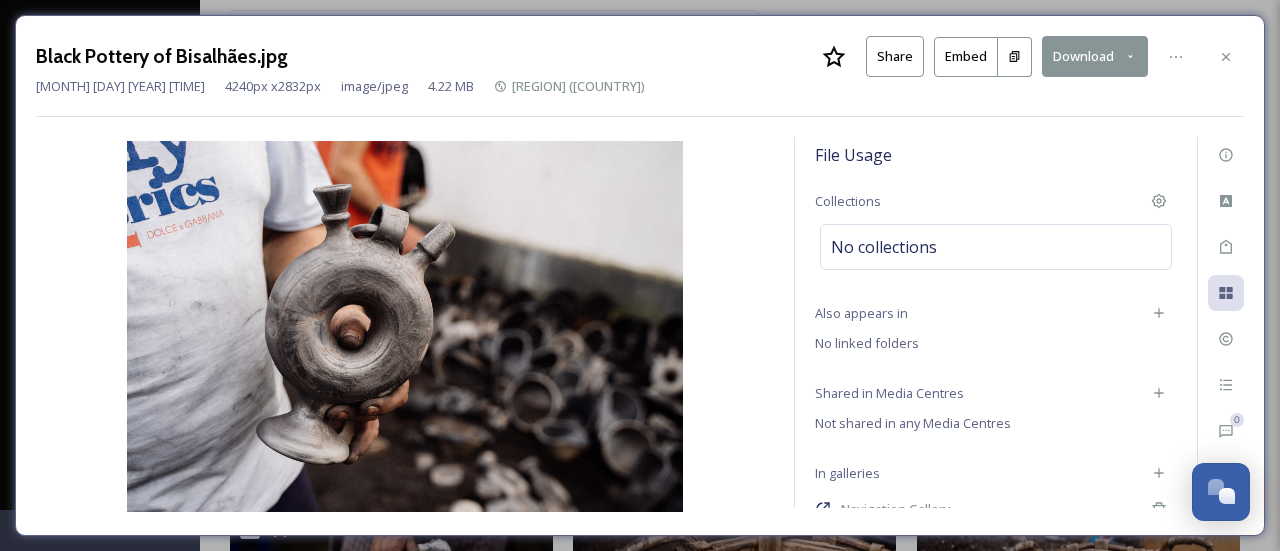 click on "Also appears in" at bounding box center (996, 313) 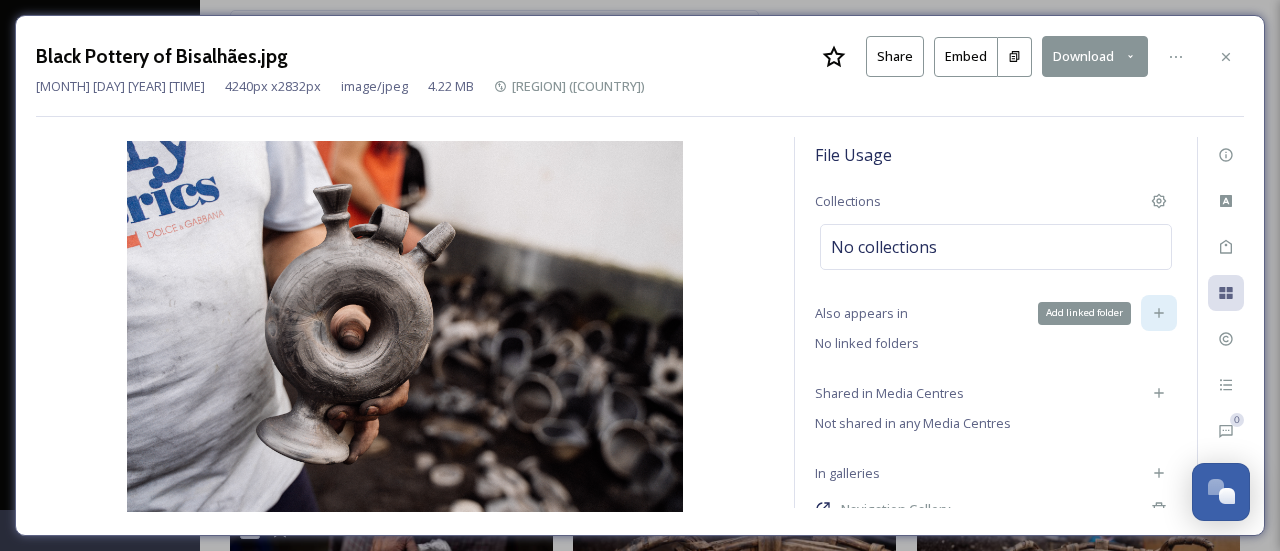 click 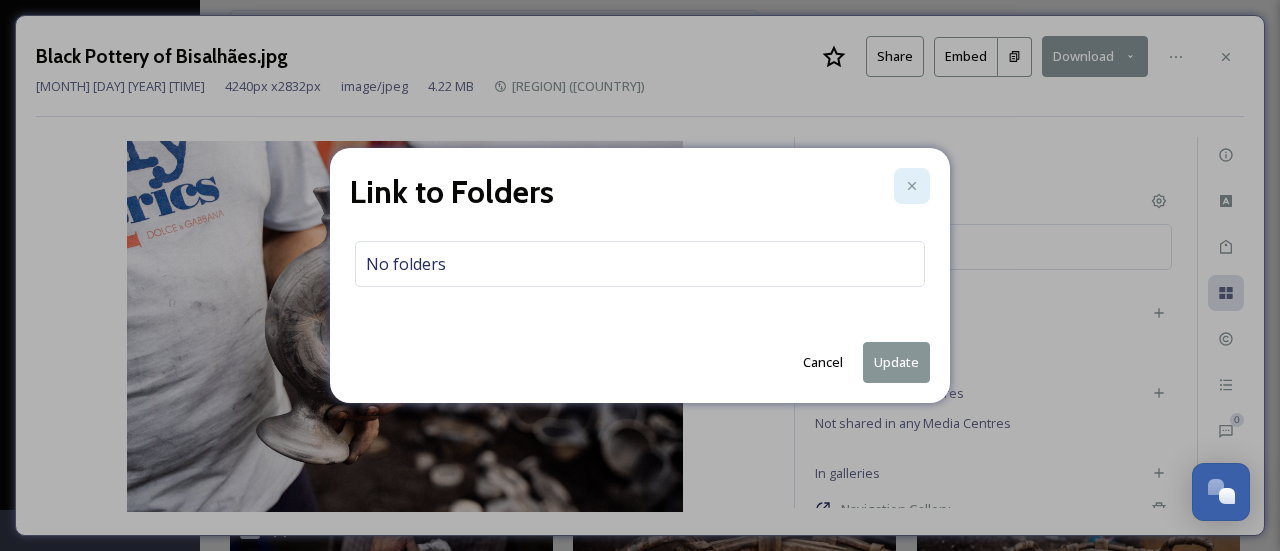 click at bounding box center [912, 186] 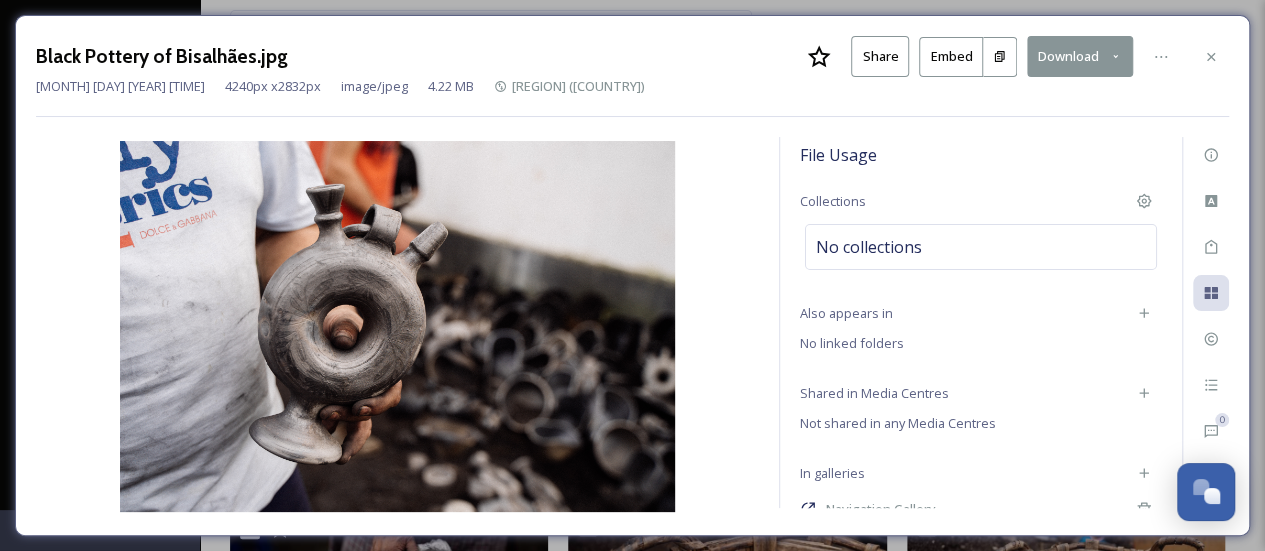 scroll, scrollTop: 100, scrollLeft: 0, axis: vertical 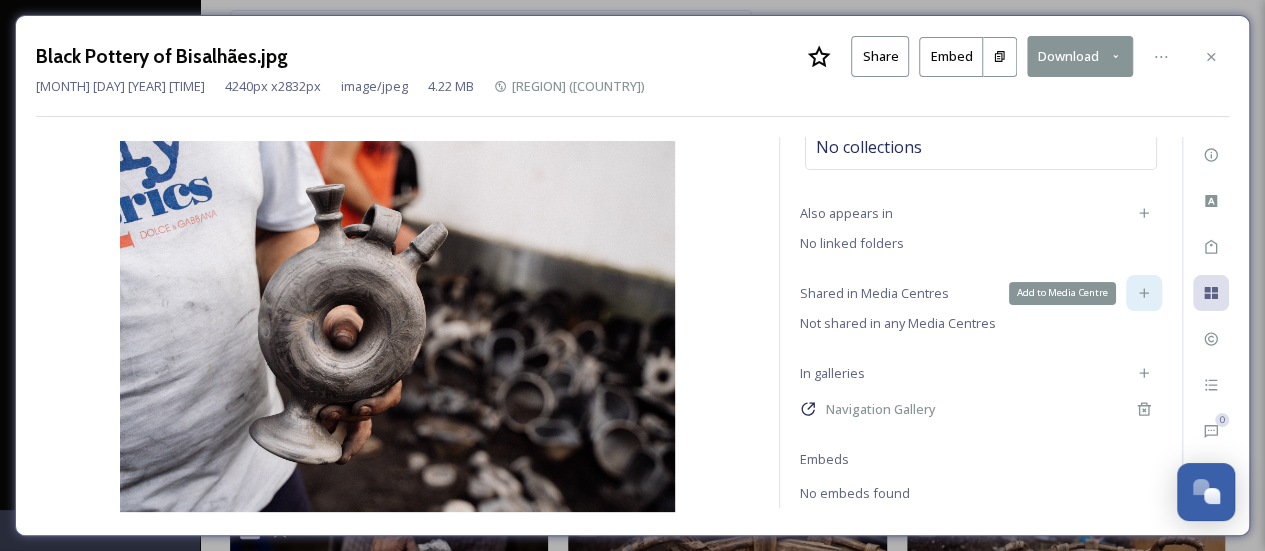 click 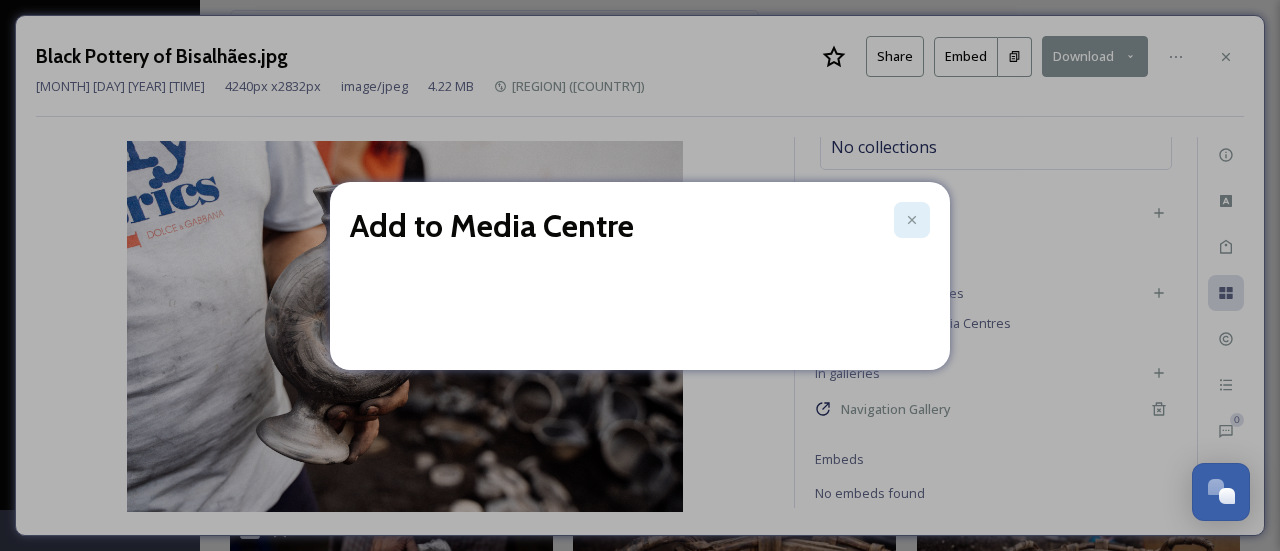 click 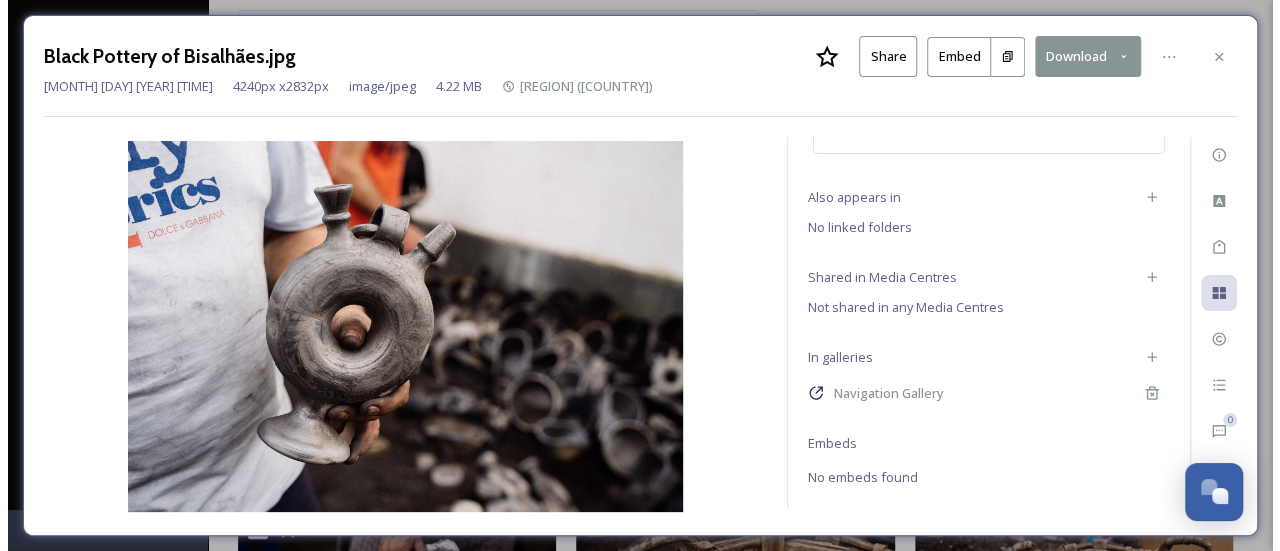 scroll, scrollTop: 16, scrollLeft: 0, axis: vertical 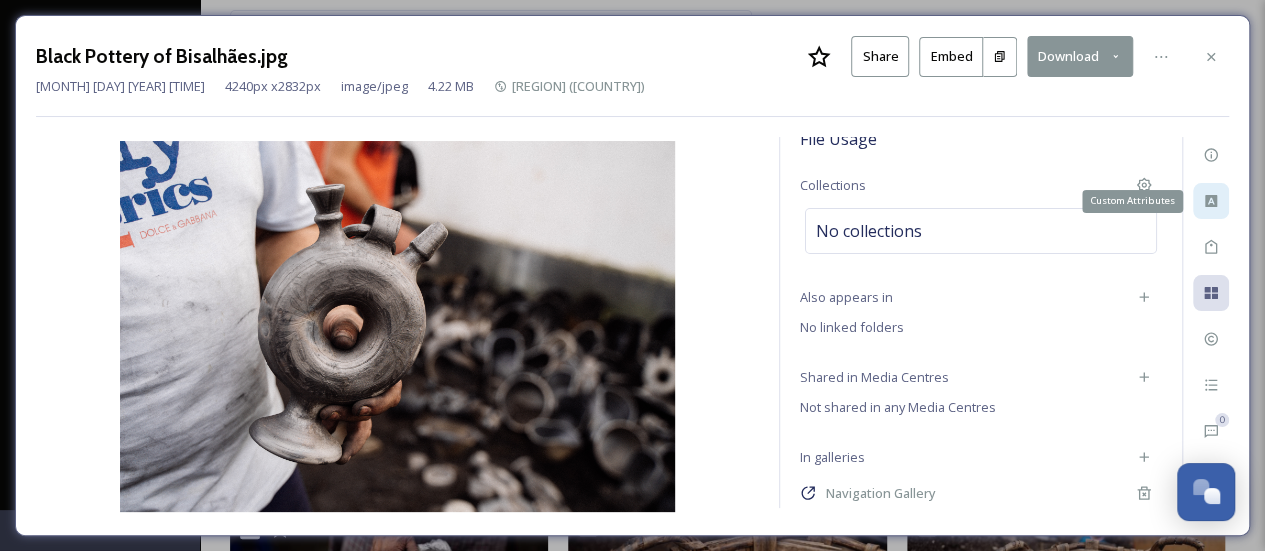 click 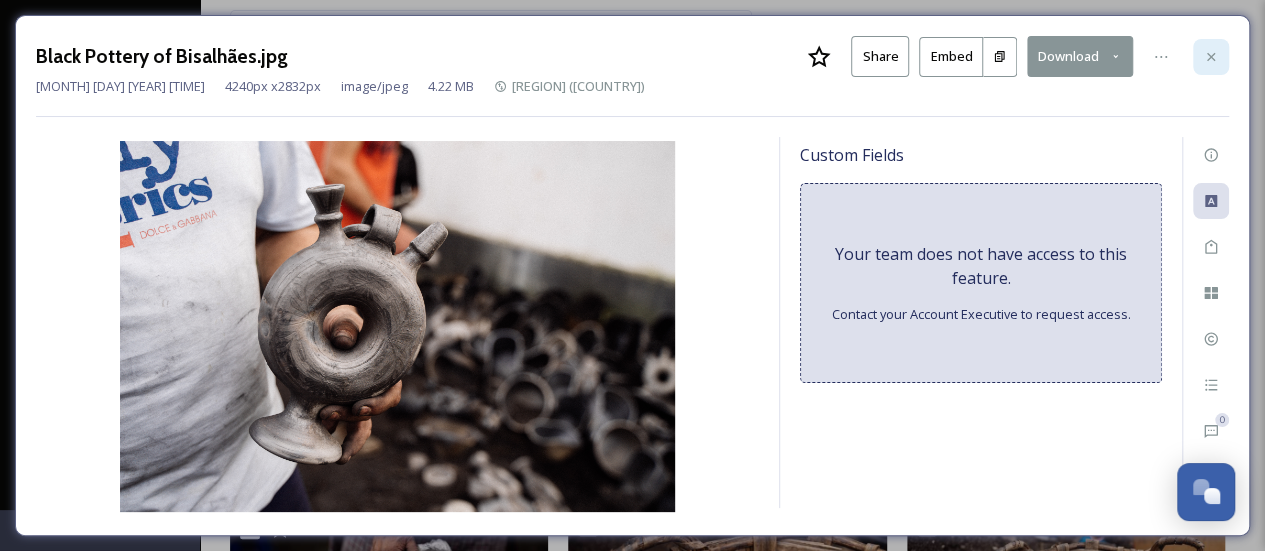 click 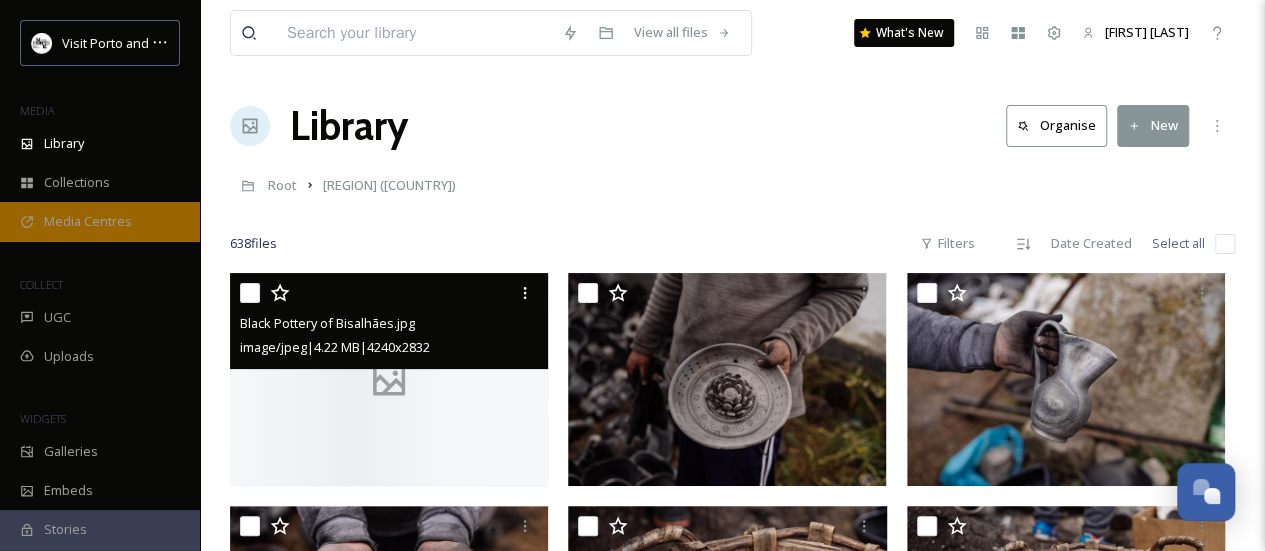 click on "Media Centres" at bounding box center [88, 221] 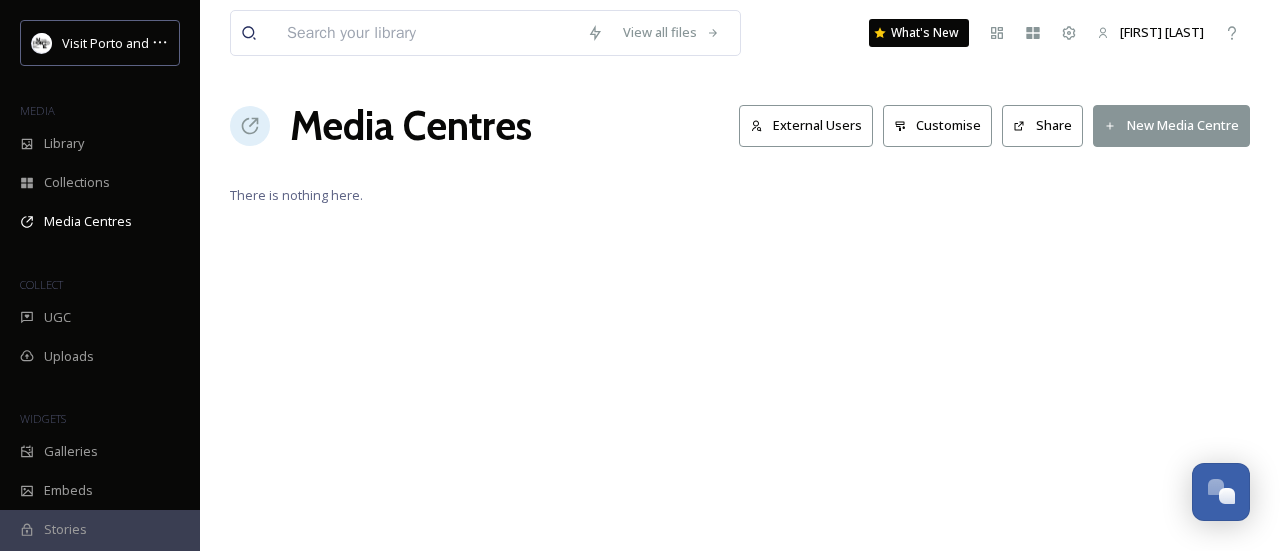 click on "New Media Centre" at bounding box center [1171, 125] 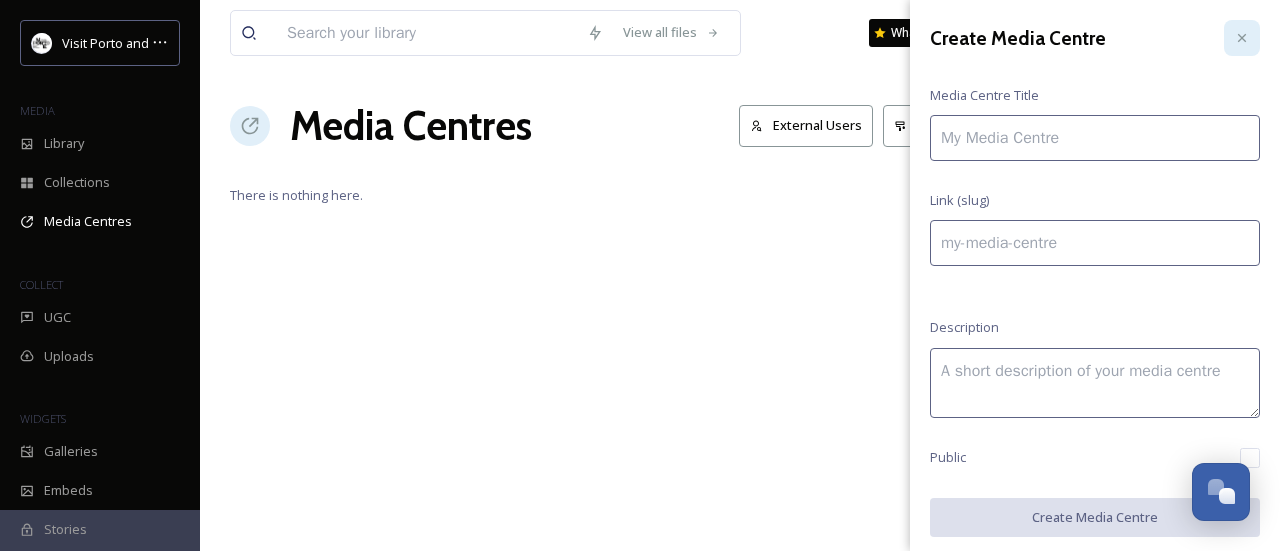 click at bounding box center (1242, 38) 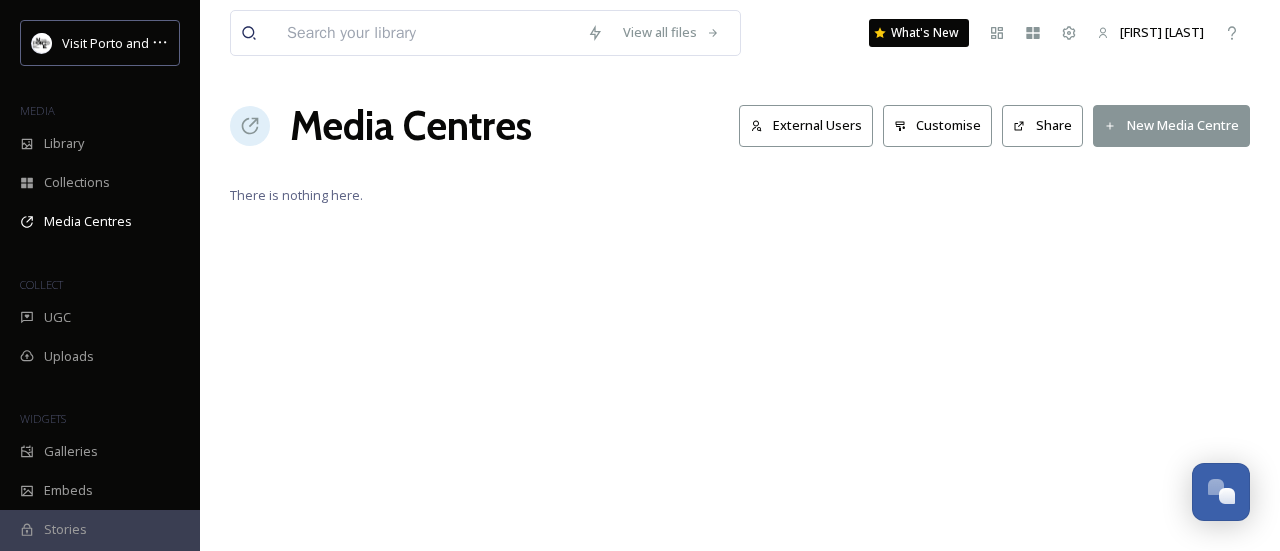 click on "New Media Centre" at bounding box center (1171, 125) 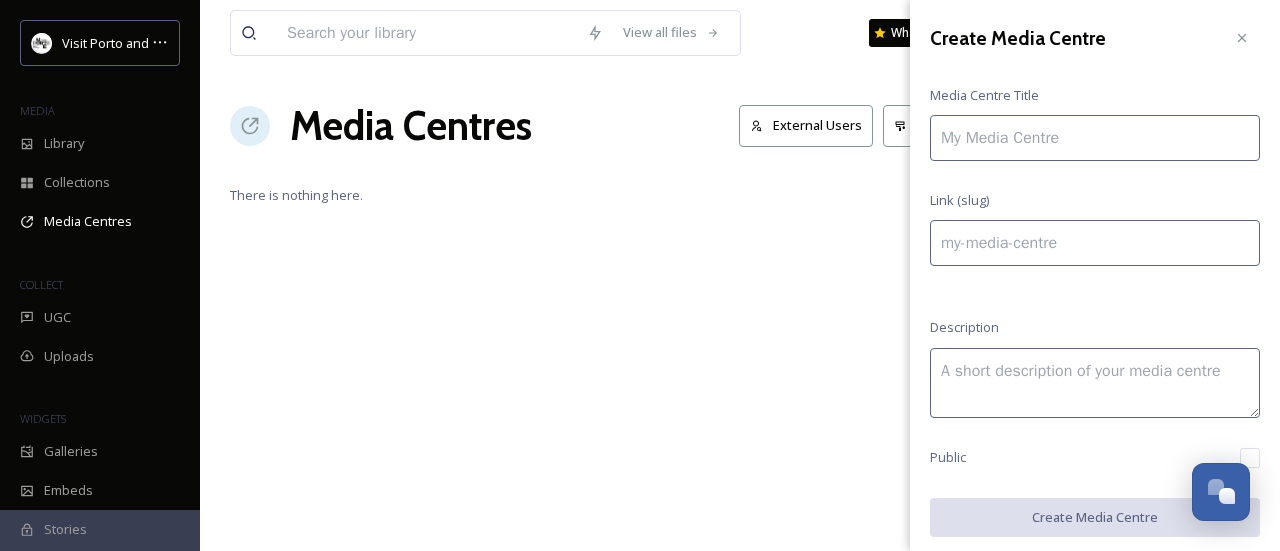 scroll, scrollTop: 0, scrollLeft: 0, axis: both 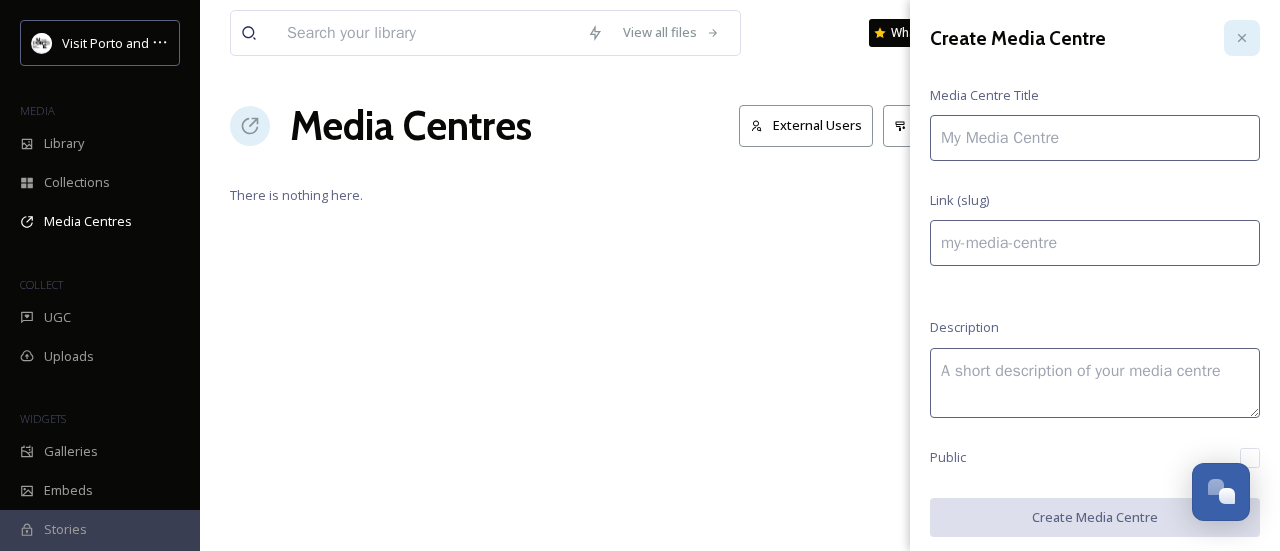 click 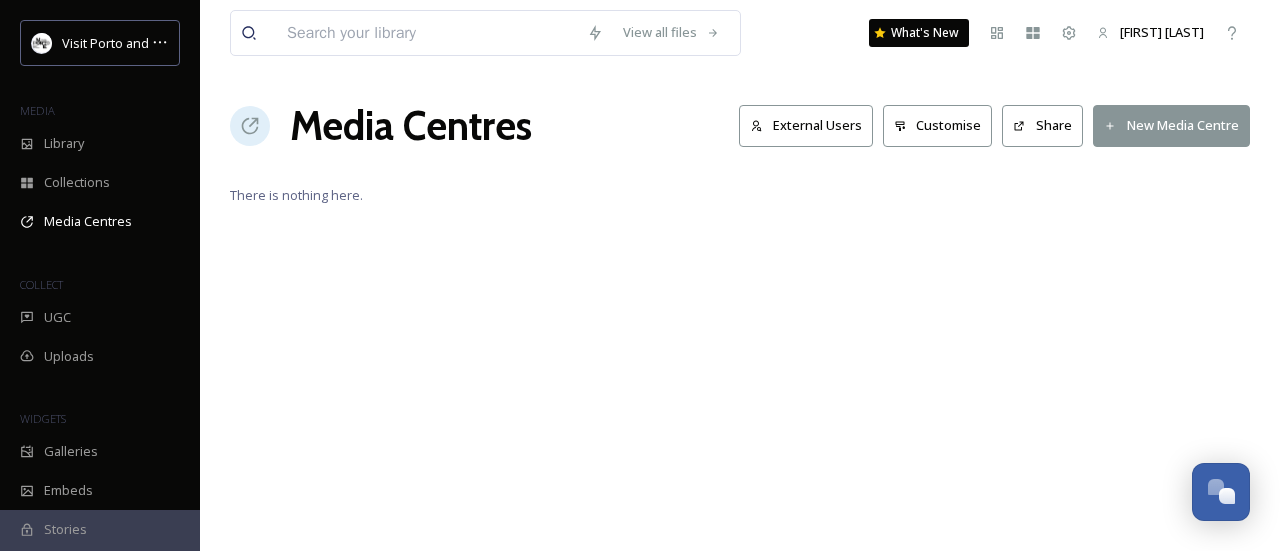 click on "New Media Centre" at bounding box center (1171, 125) 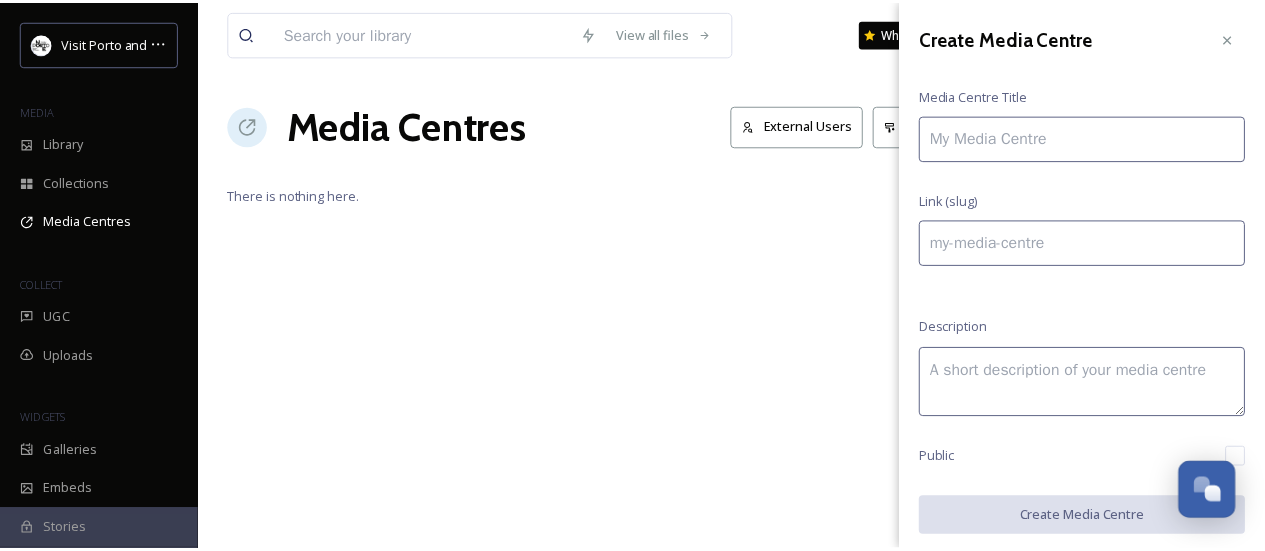 scroll, scrollTop: 0, scrollLeft: 0, axis: both 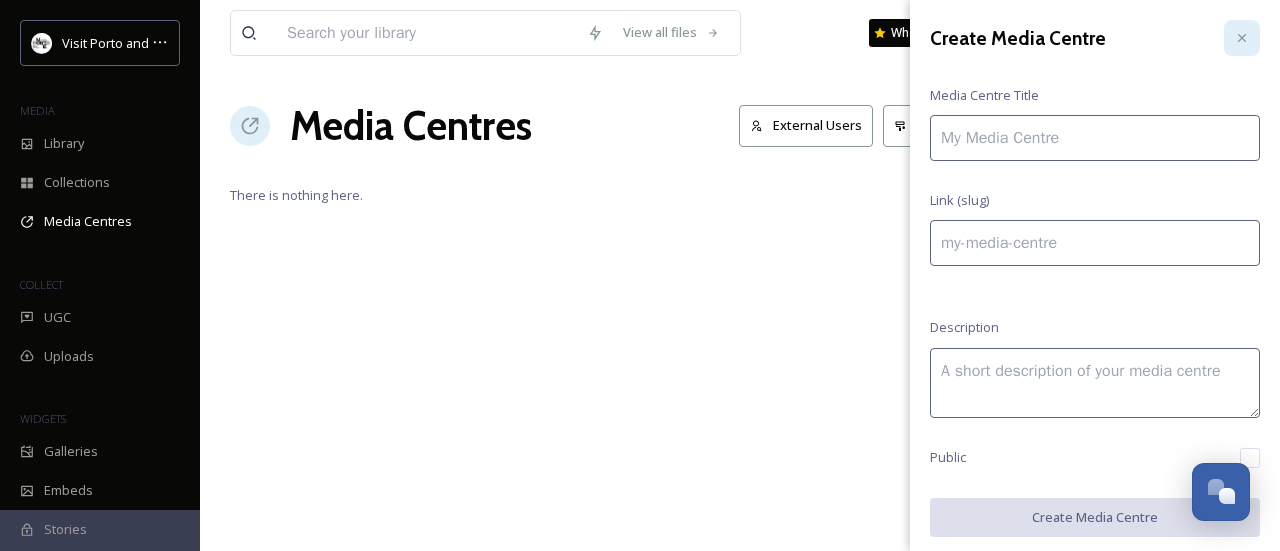 click at bounding box center (1242, 38) 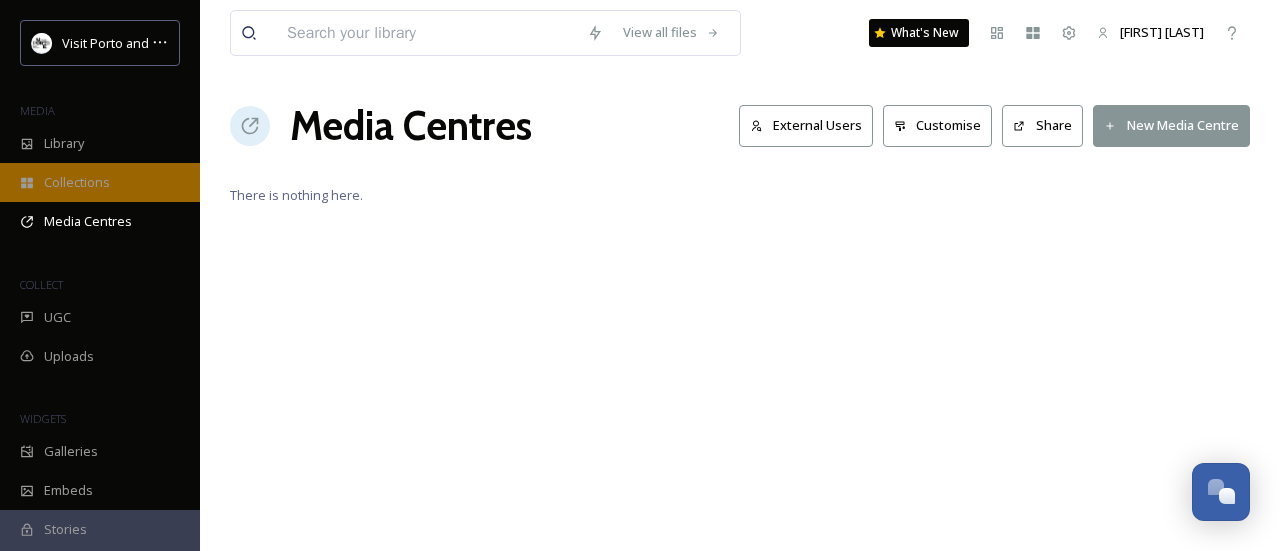 click on "Collections" at bounding box center (77, 182) 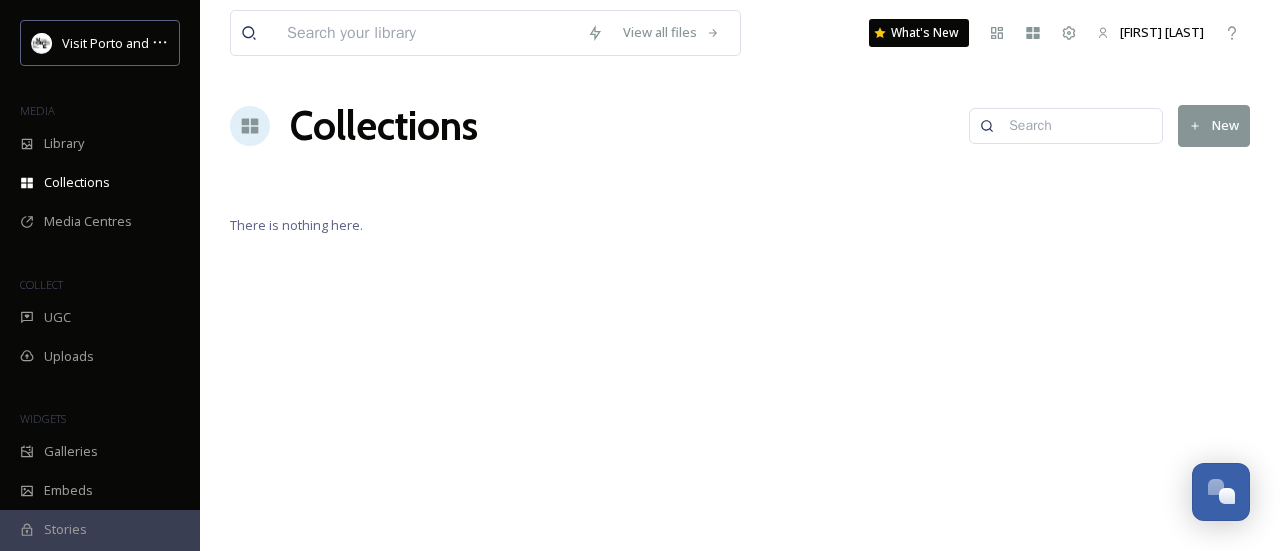 click on "New" at bounding box center (1214, 125) 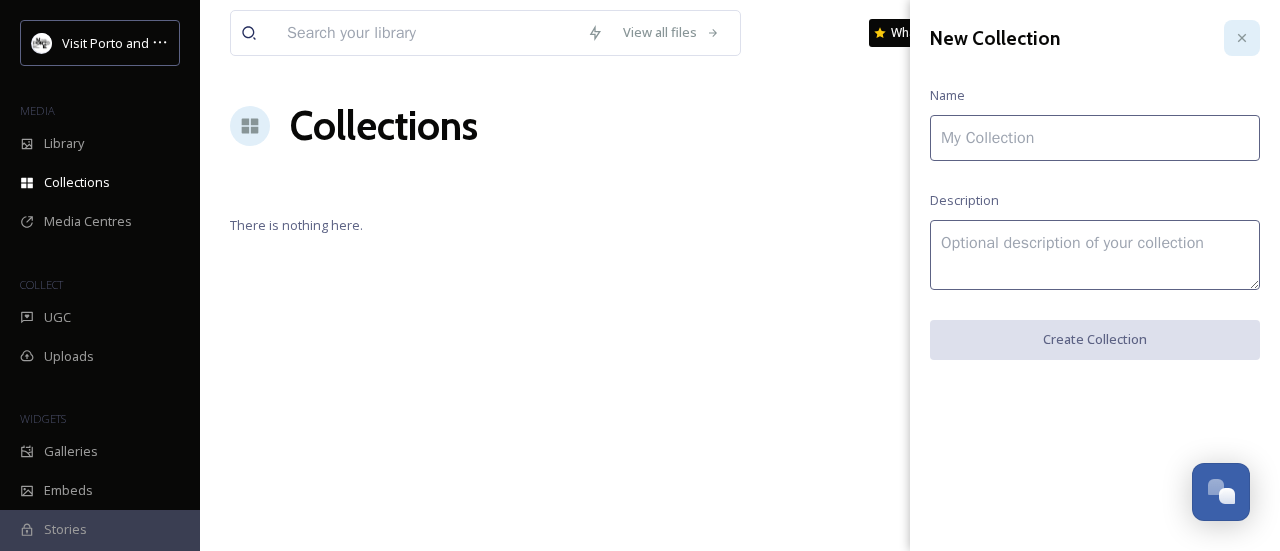 click 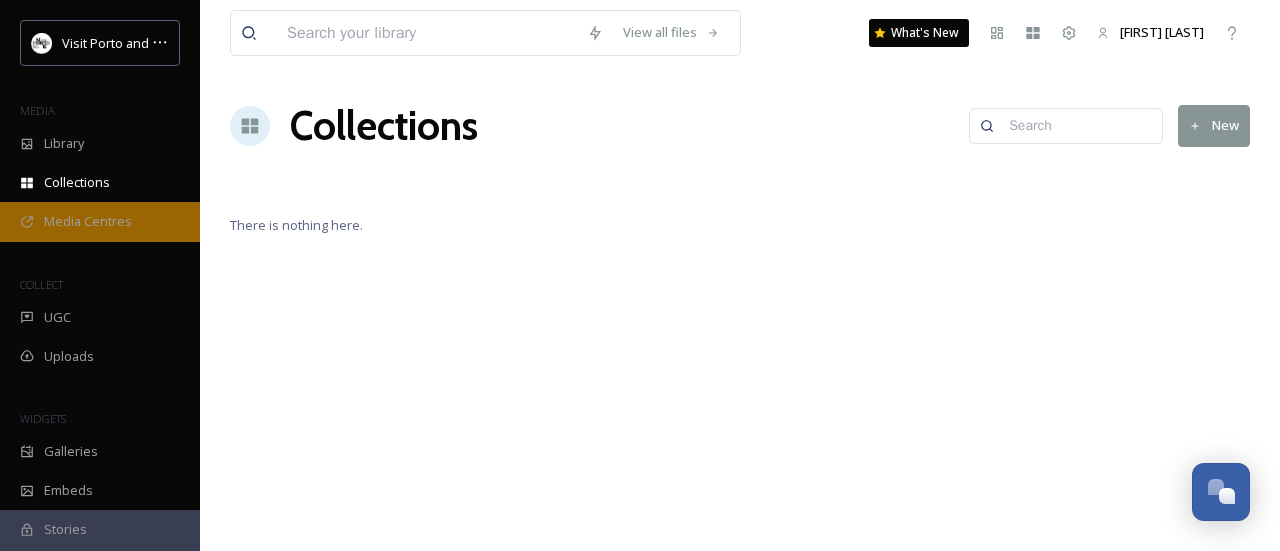 click on "Media Centres" at bounding box center [88, 221] 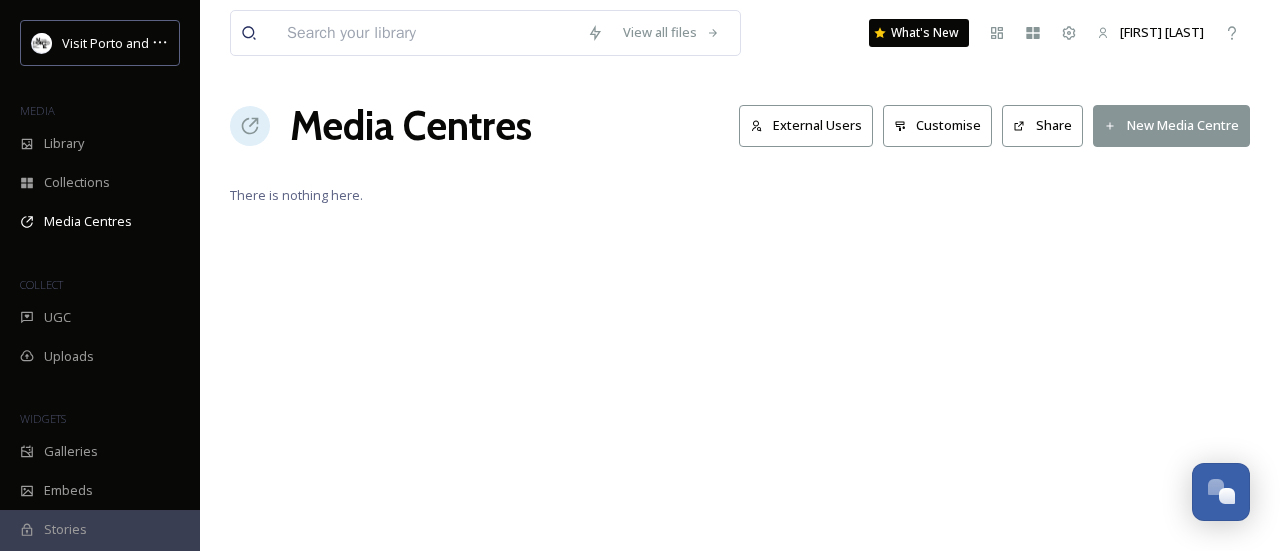 click on "New Media Centre" at bounding box center (1171, 125) 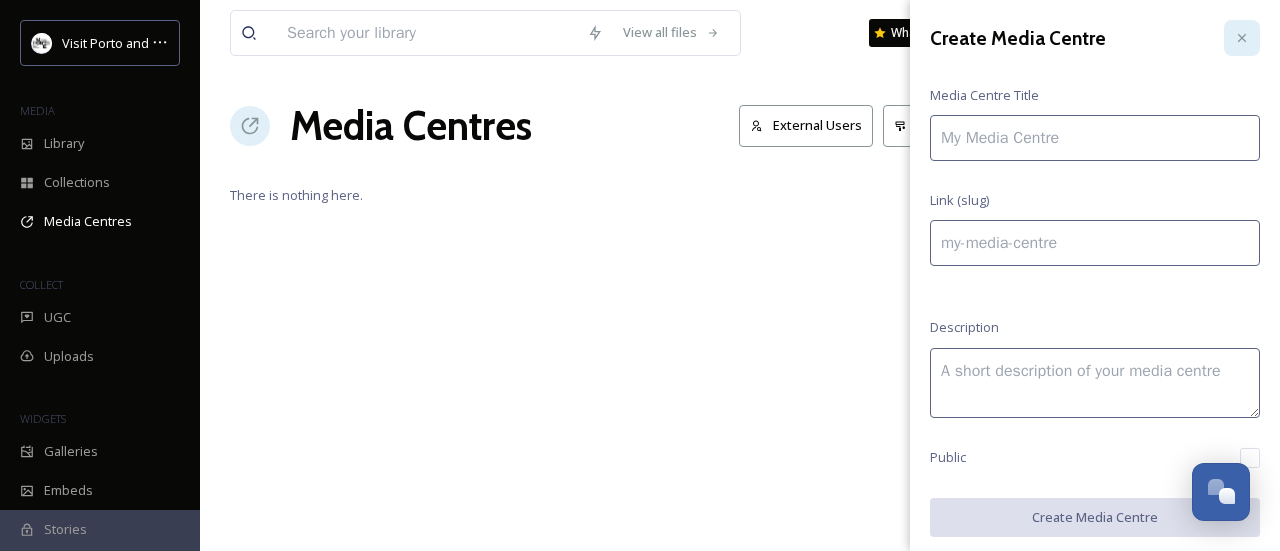 click 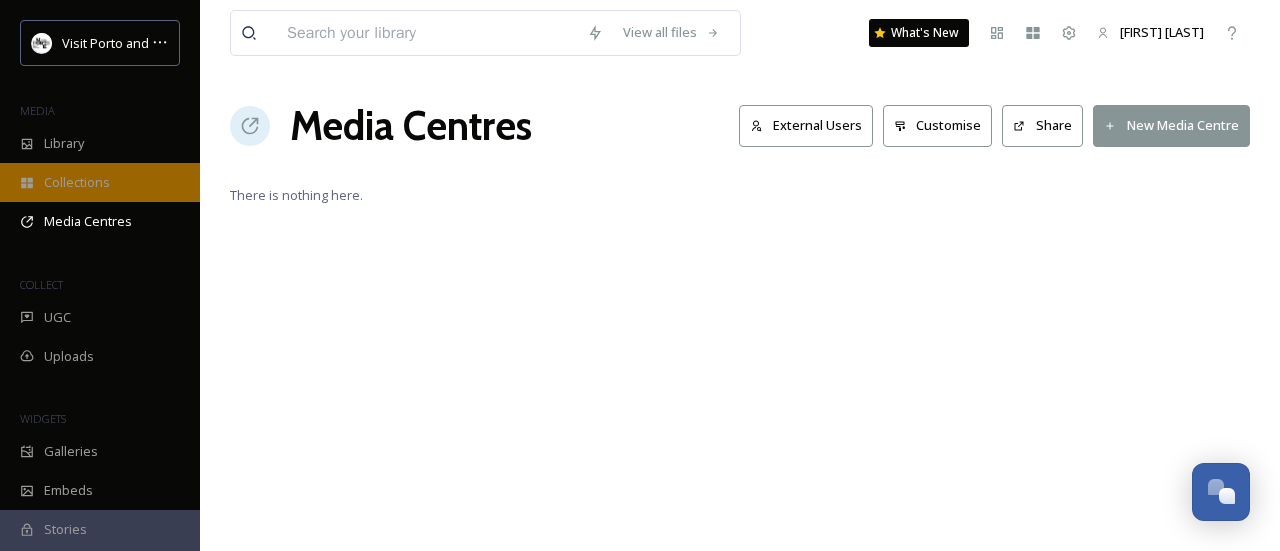 click on "Collections" at bounding box center [100, 182] 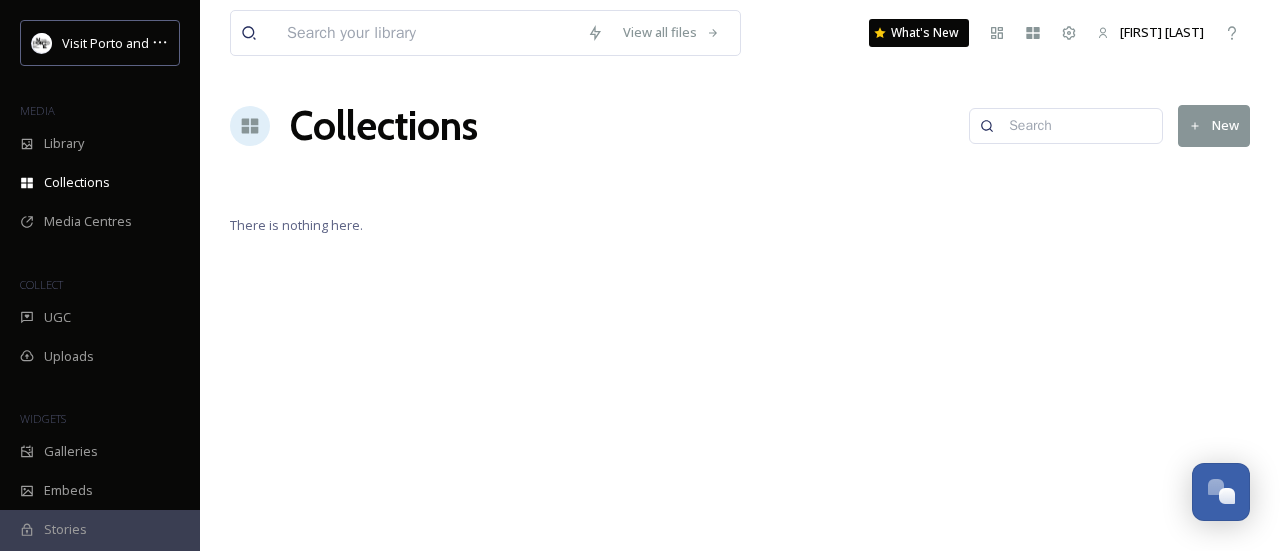 click on "New" at bounding box center (1214, 125) 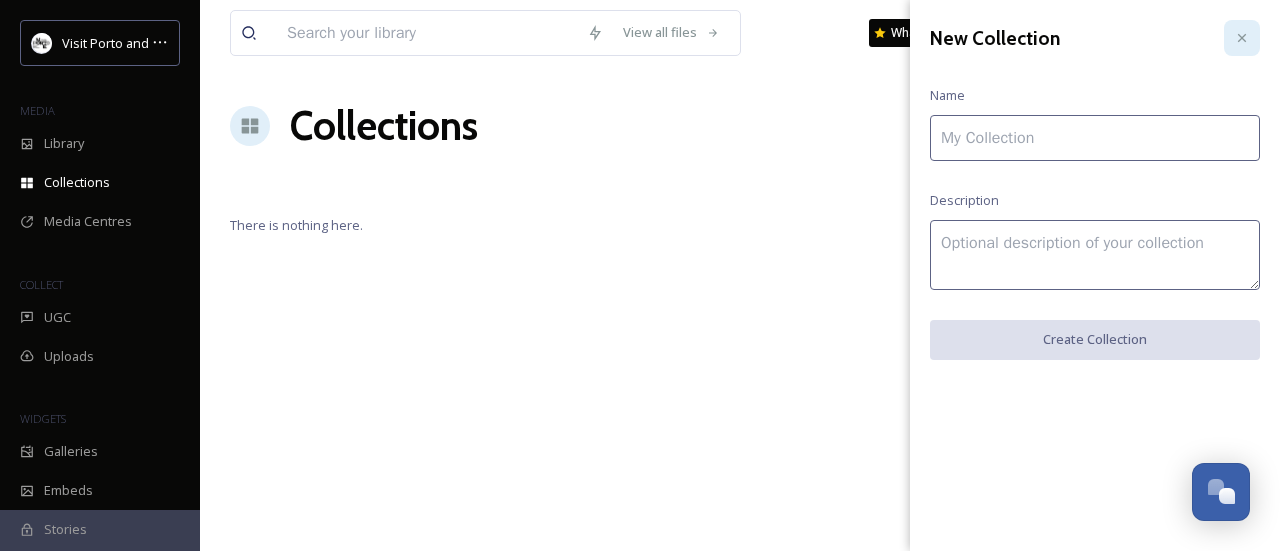 click 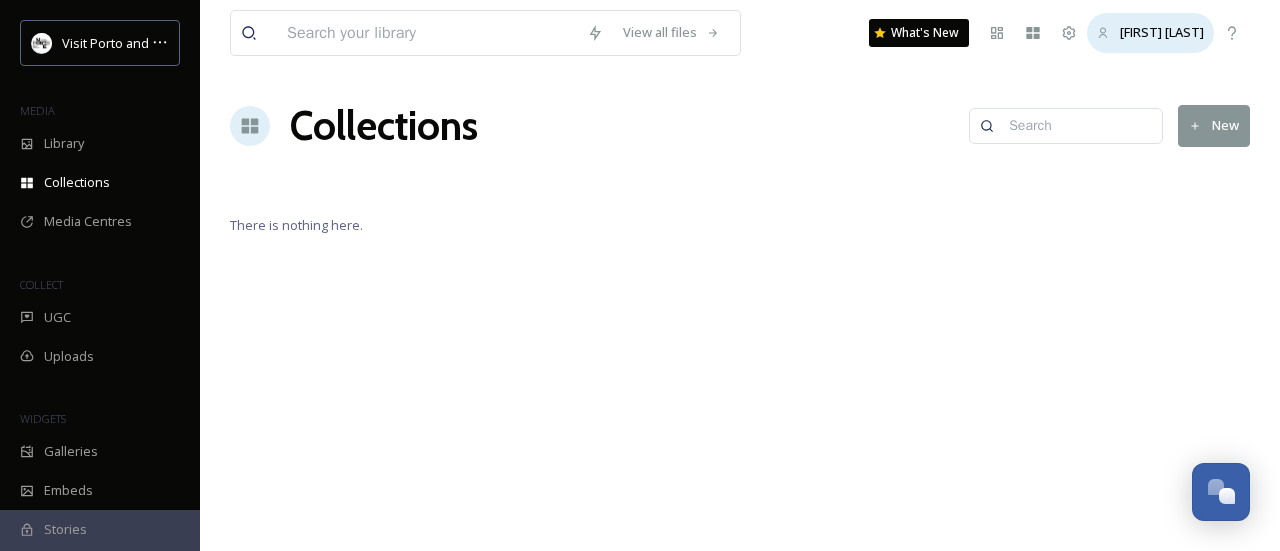 click on "[FIRST] [LAST]" at bounding box center (1162, 32) 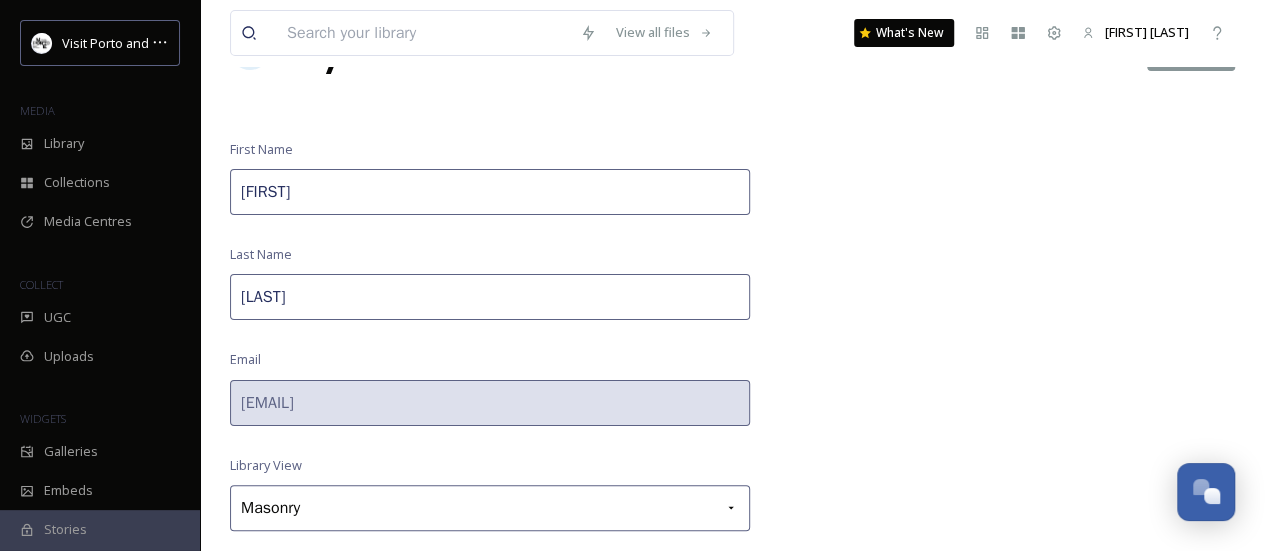 scroll, scrollTop: 122, scrollLeft: 0, axis: vertical 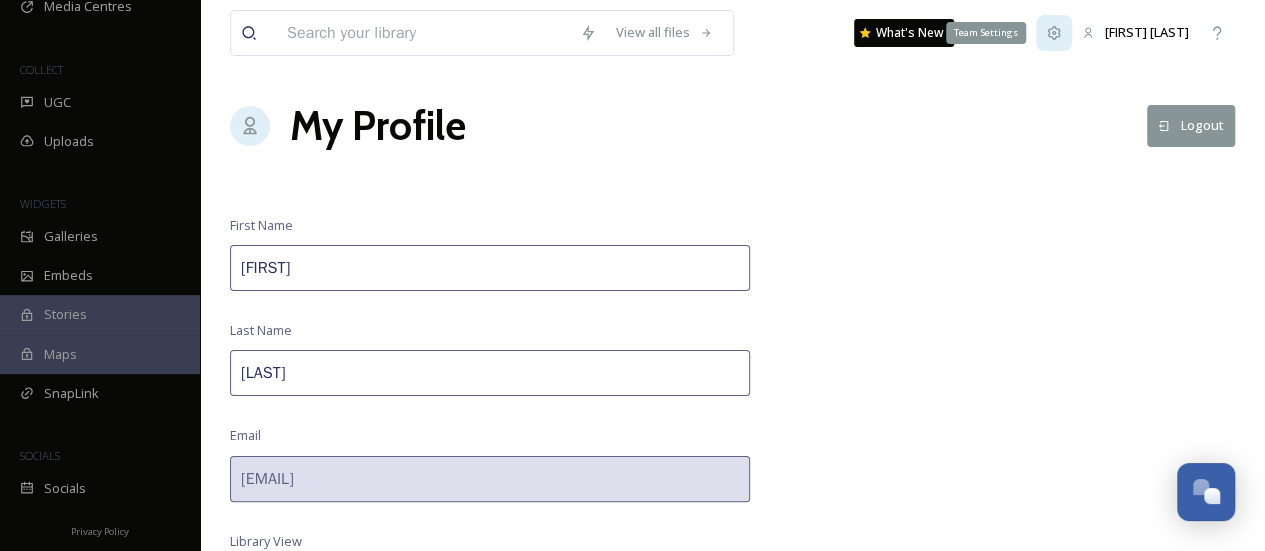 click on "Team Settings" at bounding box center (1054, 33) 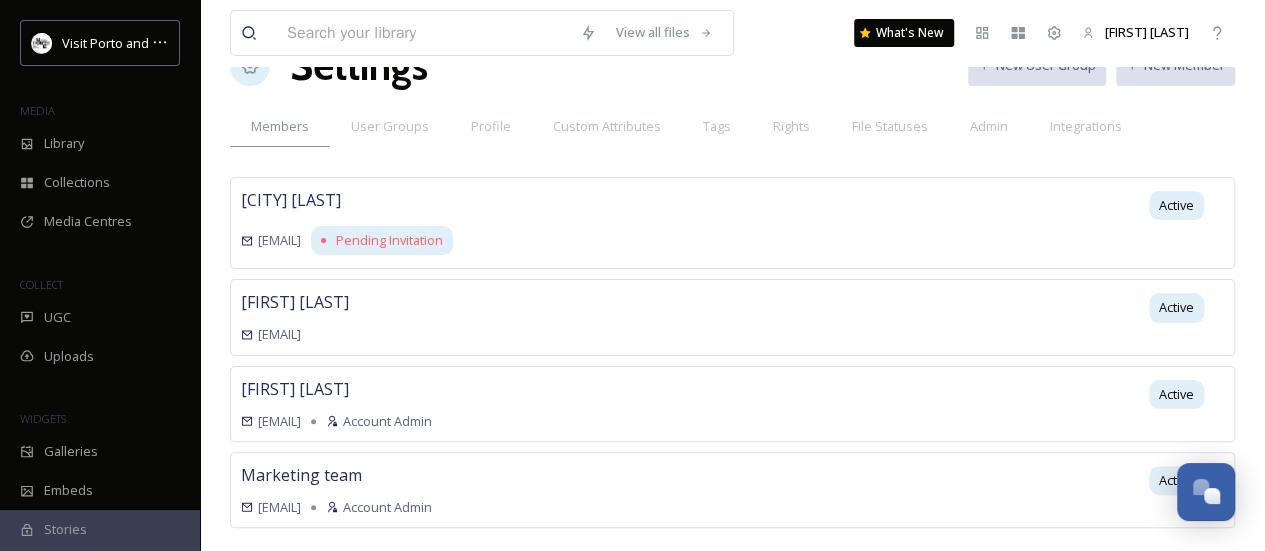 scroll, scrollTop: 0, scrollLeft: 0, axis: both 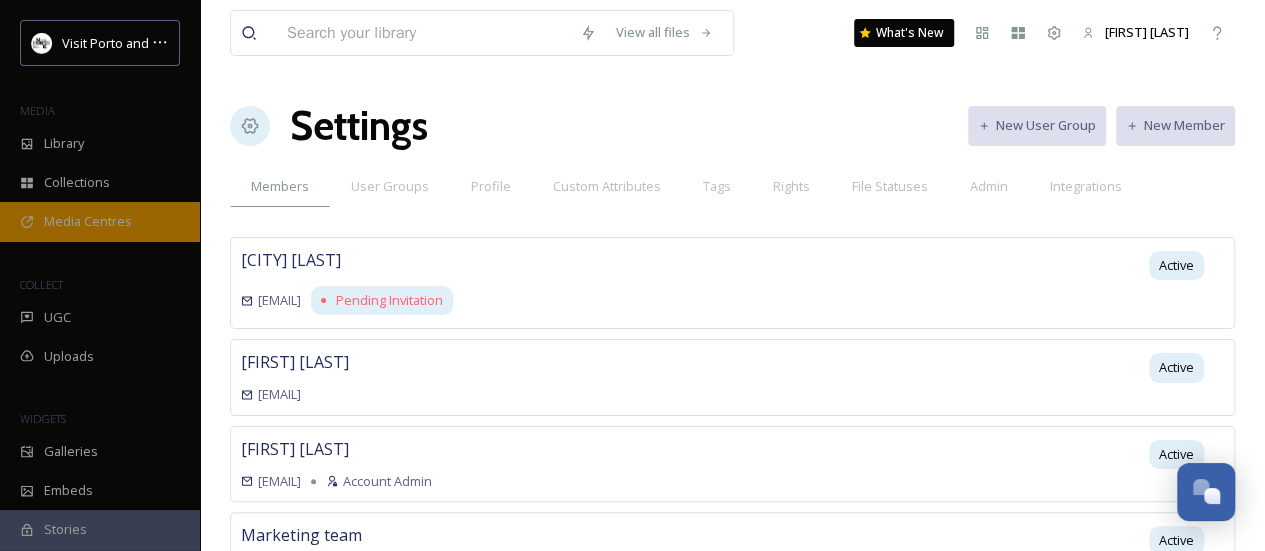 click on "Media Centres" at bounding box center (100, 221) 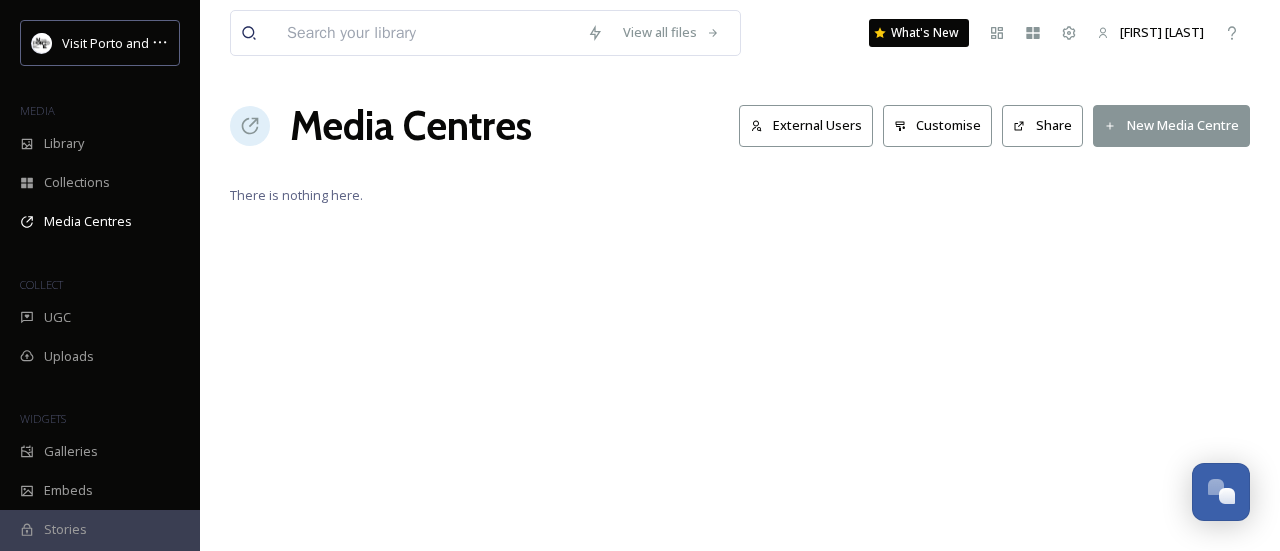 click on "External Users" at bounding box center [806, 125] 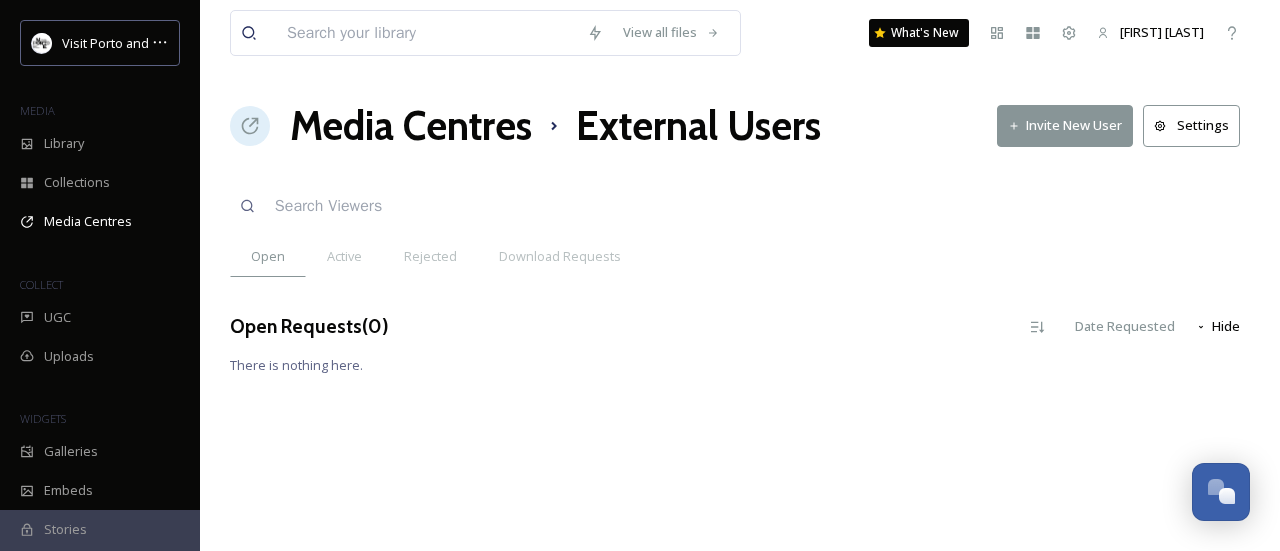click on "Invite New User" at bounding box center [1065, 125] 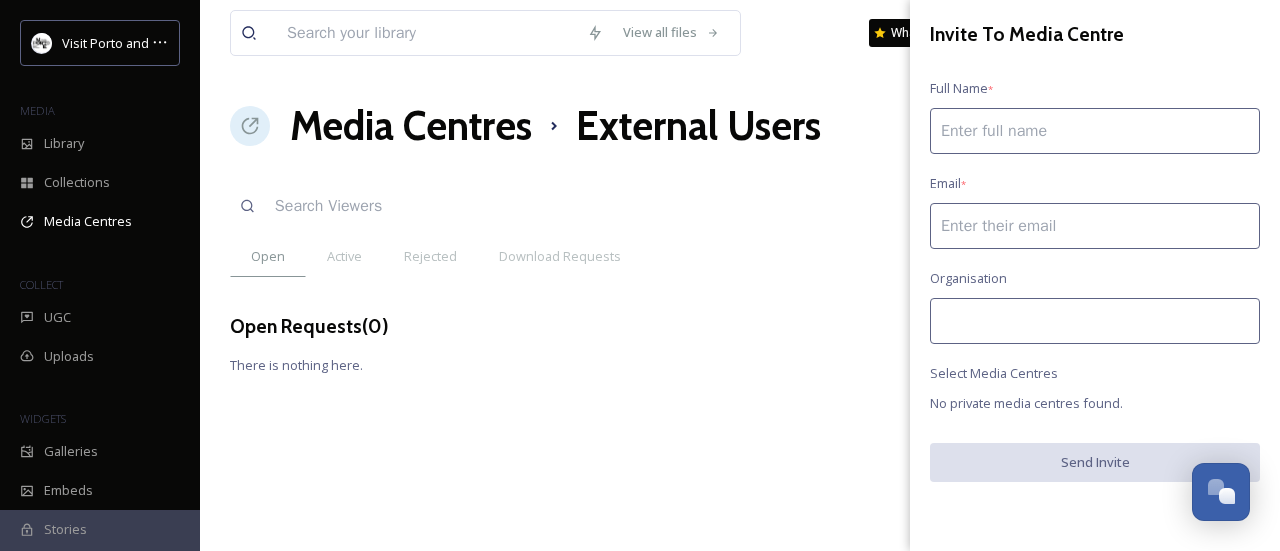 click at bounding box center [1095, 131] 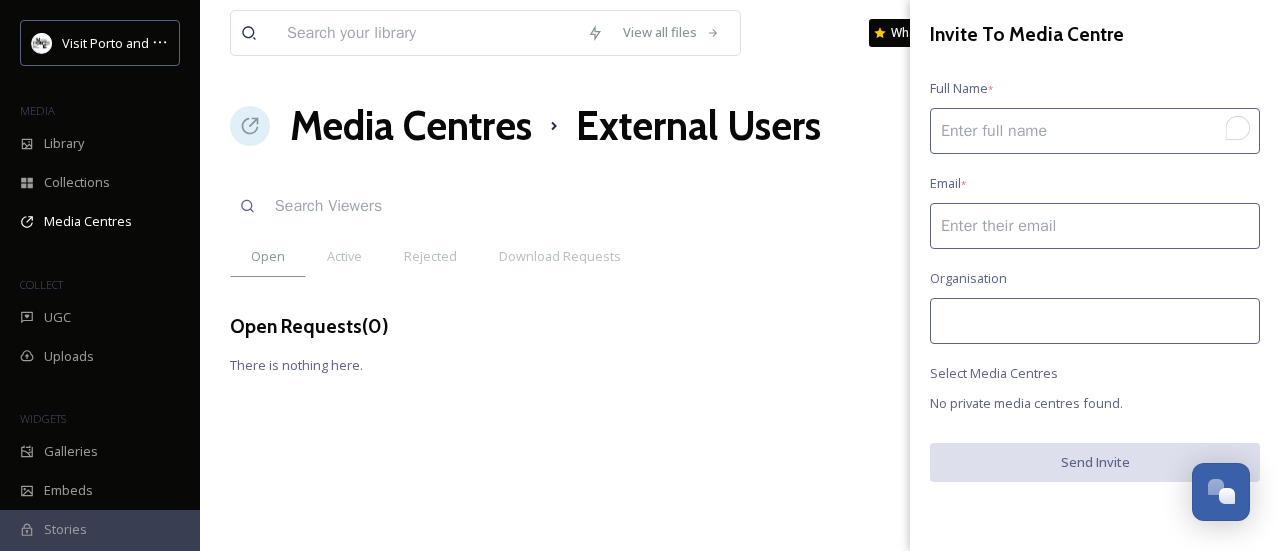 click on "Full Name * Email * Organisation Select Media Centres No private media centres found. Send Invite" at bounding box center (1095, 251) 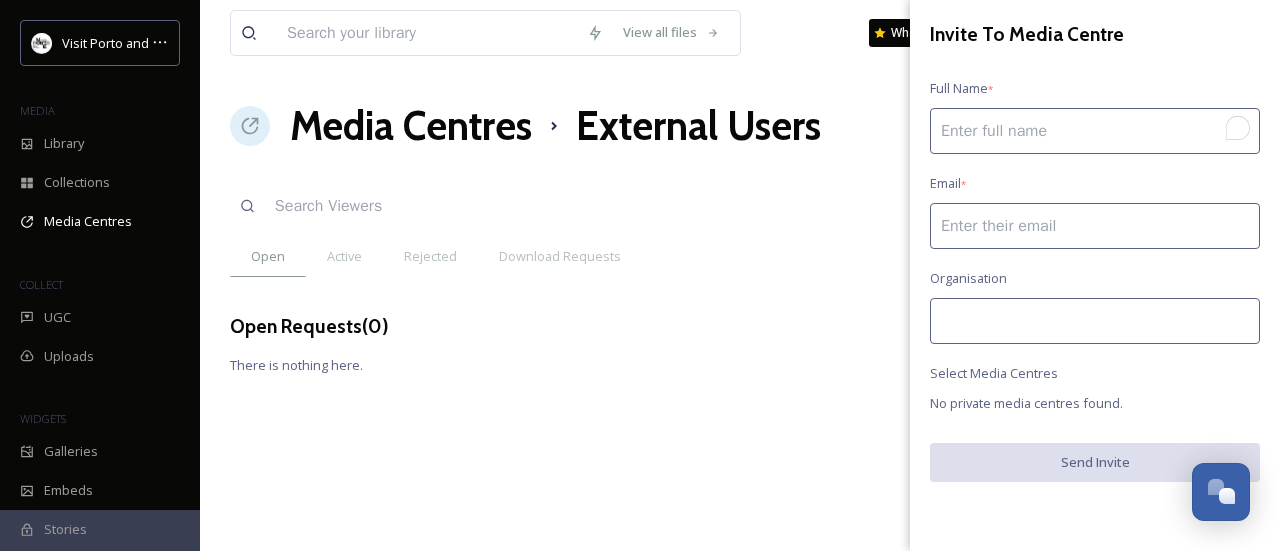 click on "Full Name * Email * Organisation Select Media Centres No private media centres found. Send Invite" at bounding box center [1095, 251] 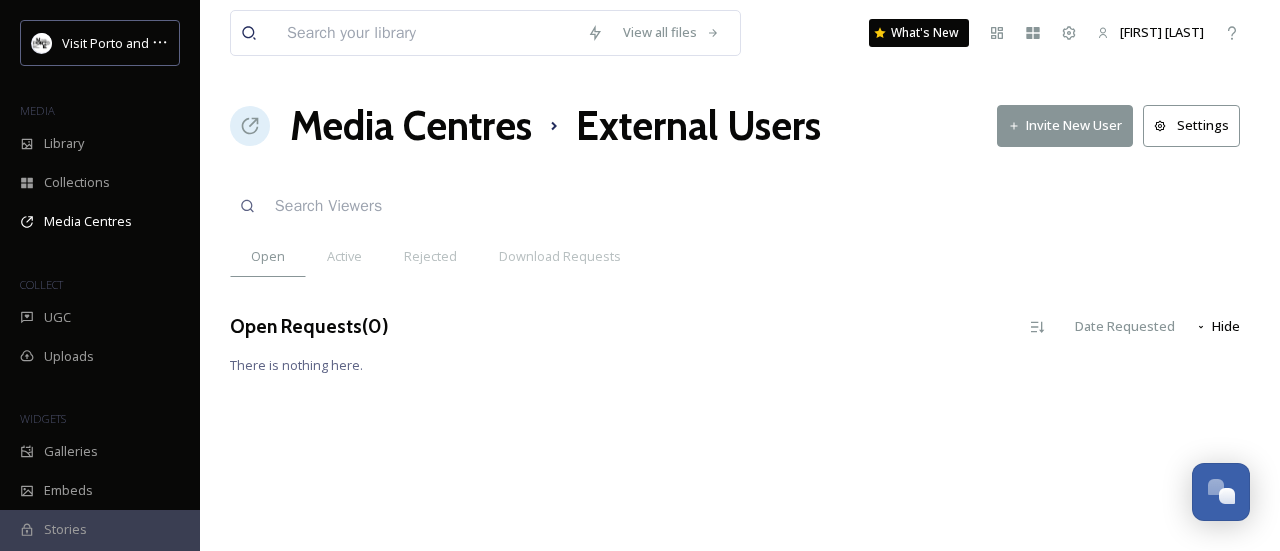click on "Open Active Rejected Download Requests" at bounding box center (740, 256) 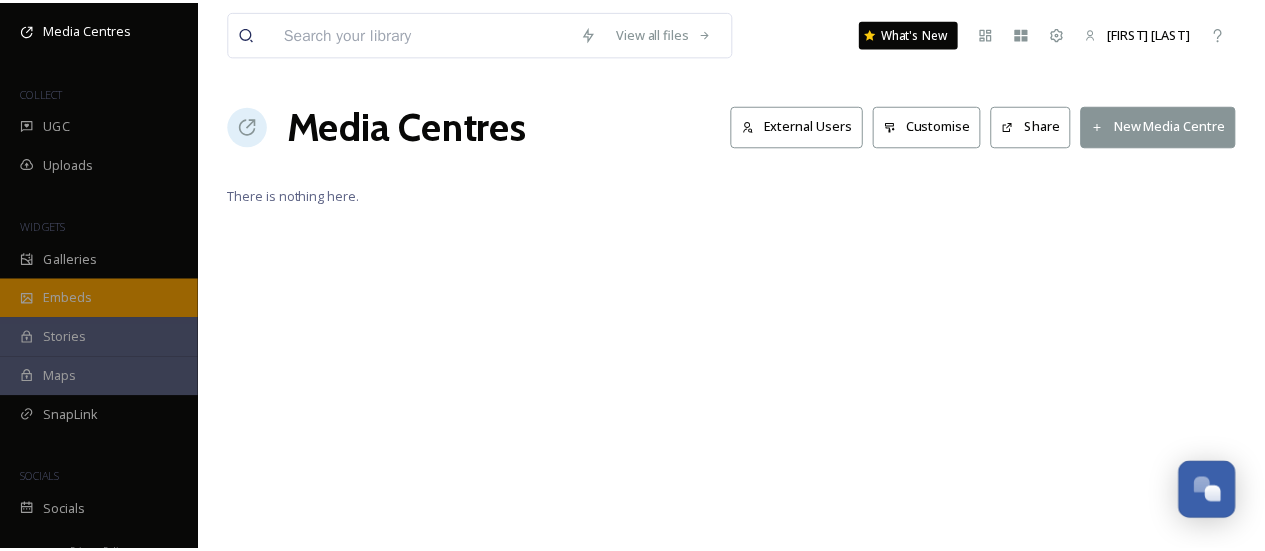 scroll, scrollTop: 200, scrollLeft: 0, axis: vertical 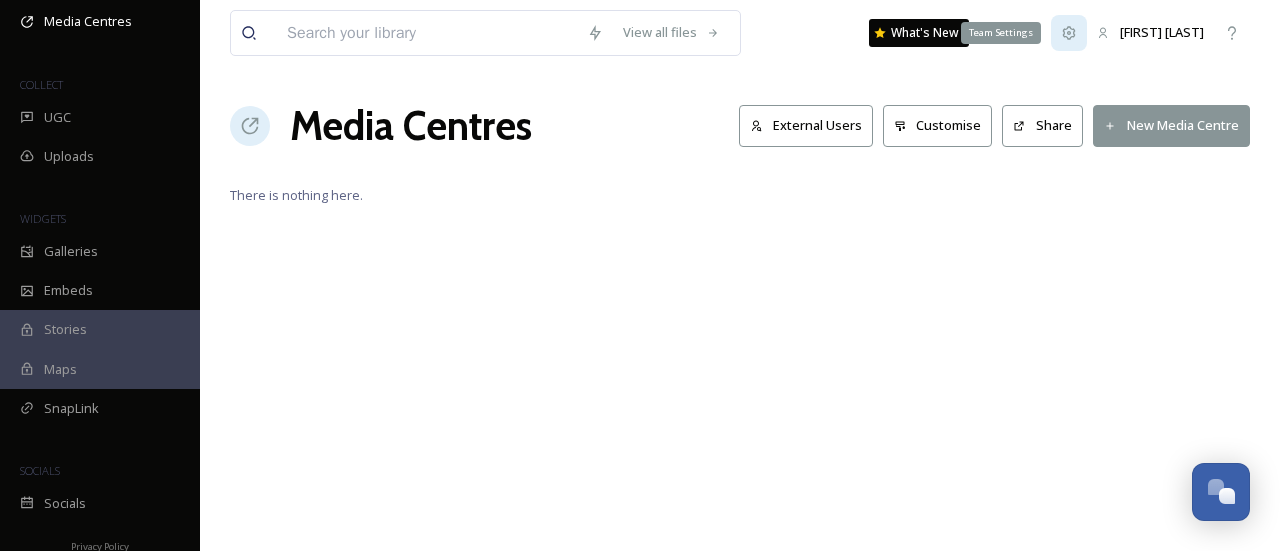 click on "Team Settings" at bounding box center [1069, 33] 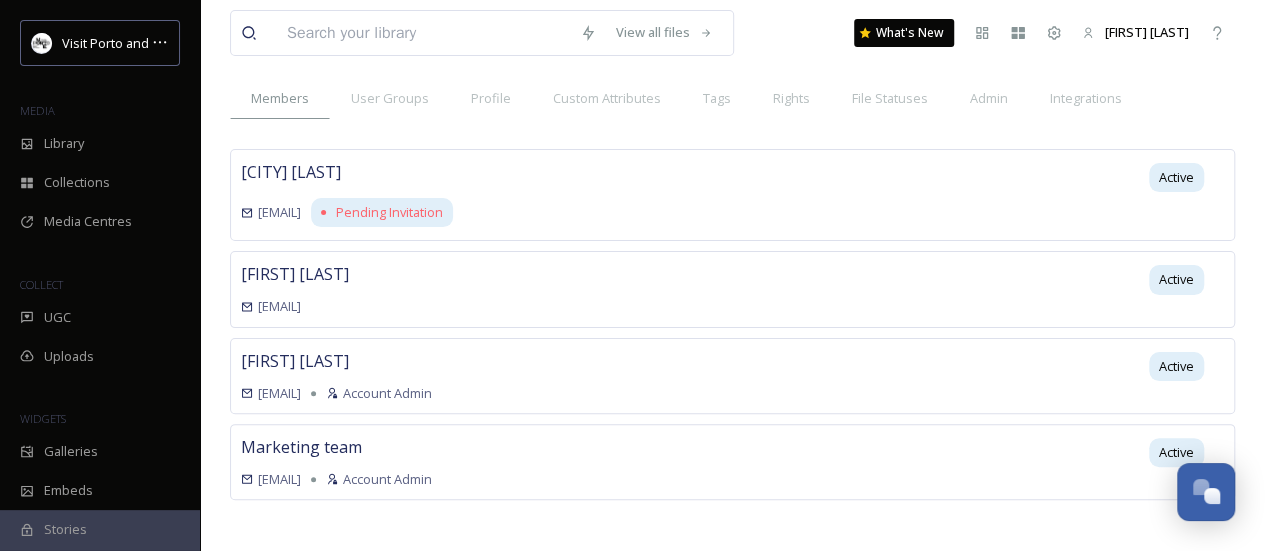 scroll, scrollTop: 91, scrollLeft: 0, axis: vertical 